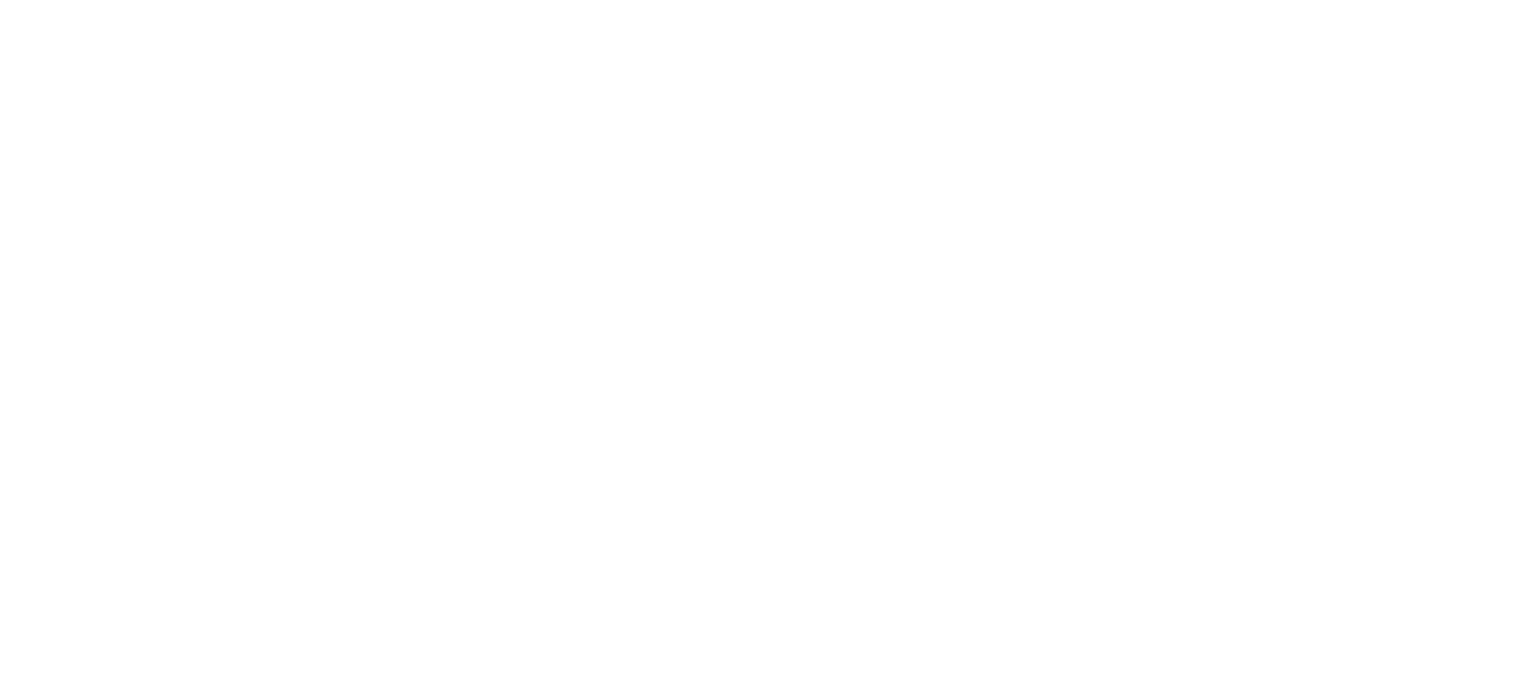 scroll, scrollTop: 0, scrollLeft: 0, axis: both 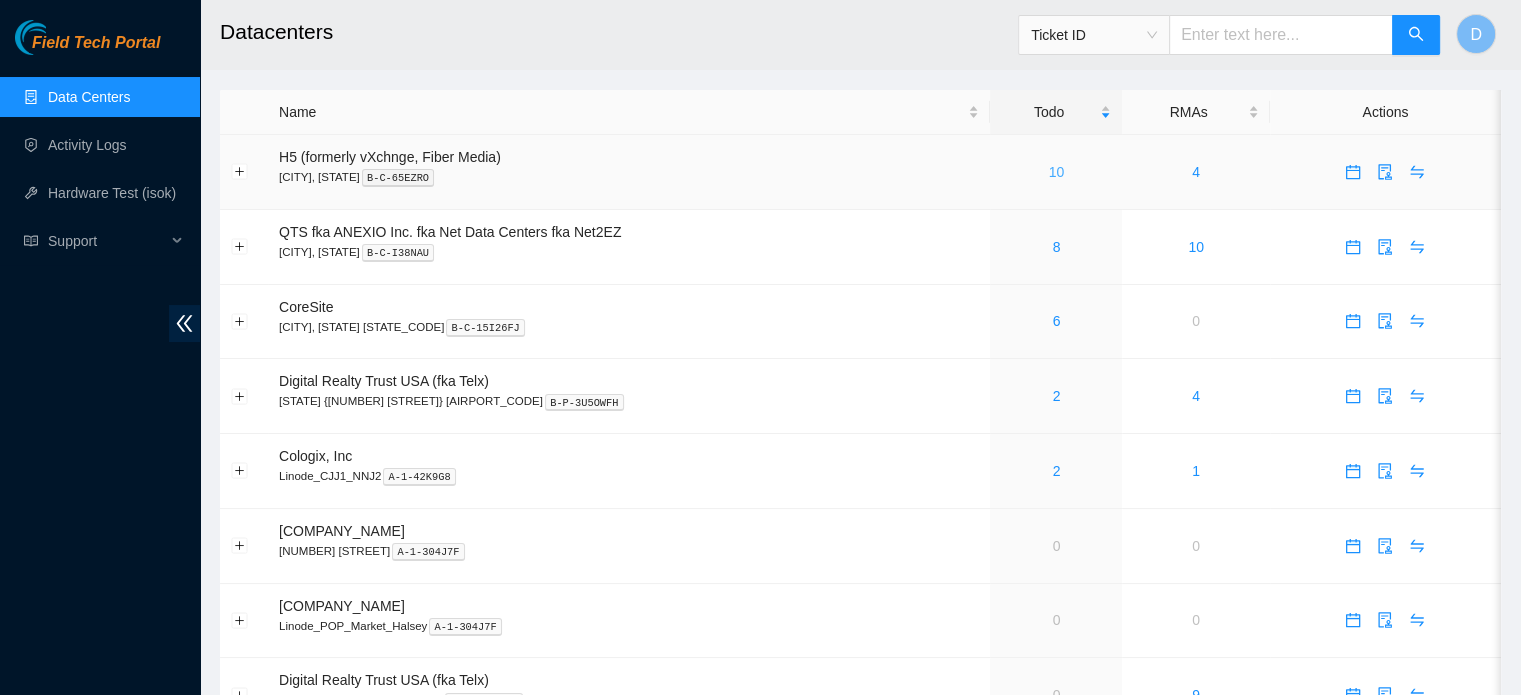 click on "10" at bounding box center (1057, 172) 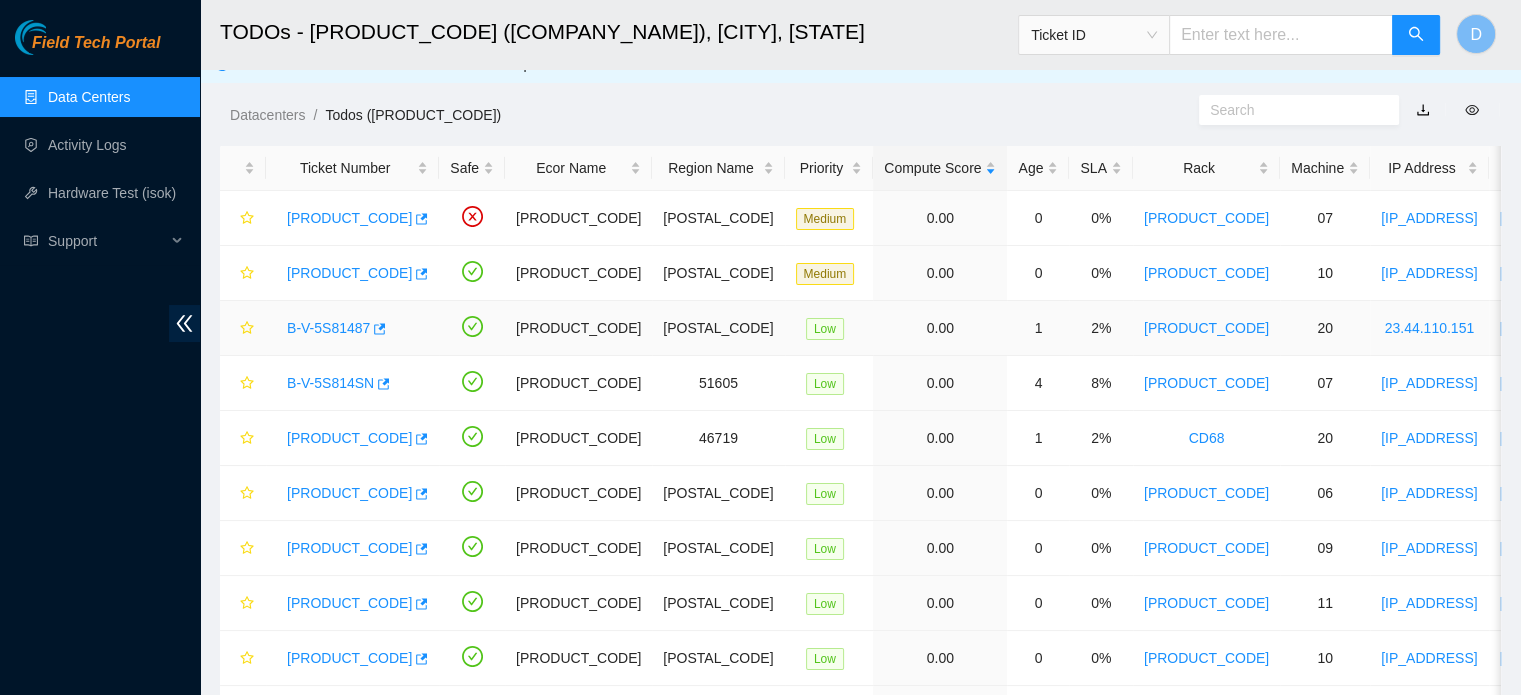 scroll, scrollTop: 0, scrollLeft: 0, axis: both 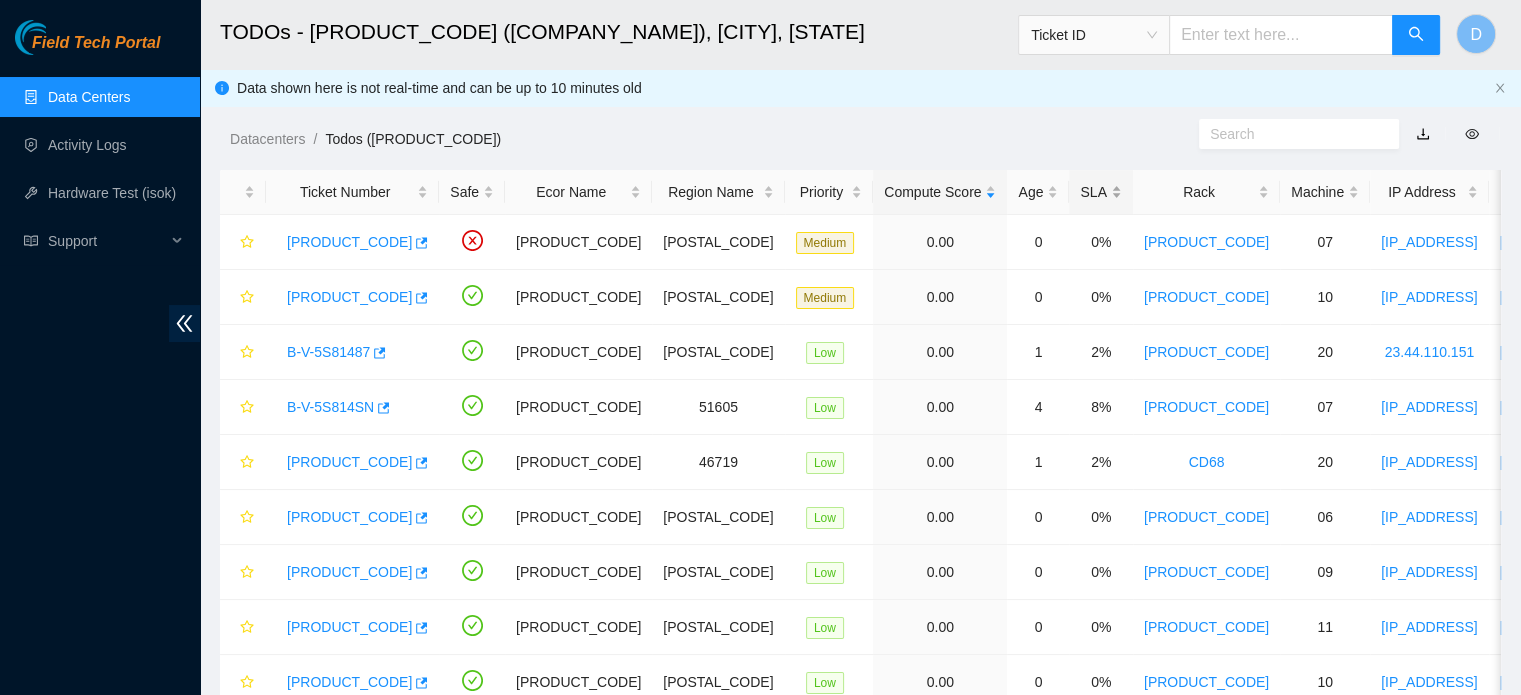click on "SLA" at bounding box center (1100, 192) 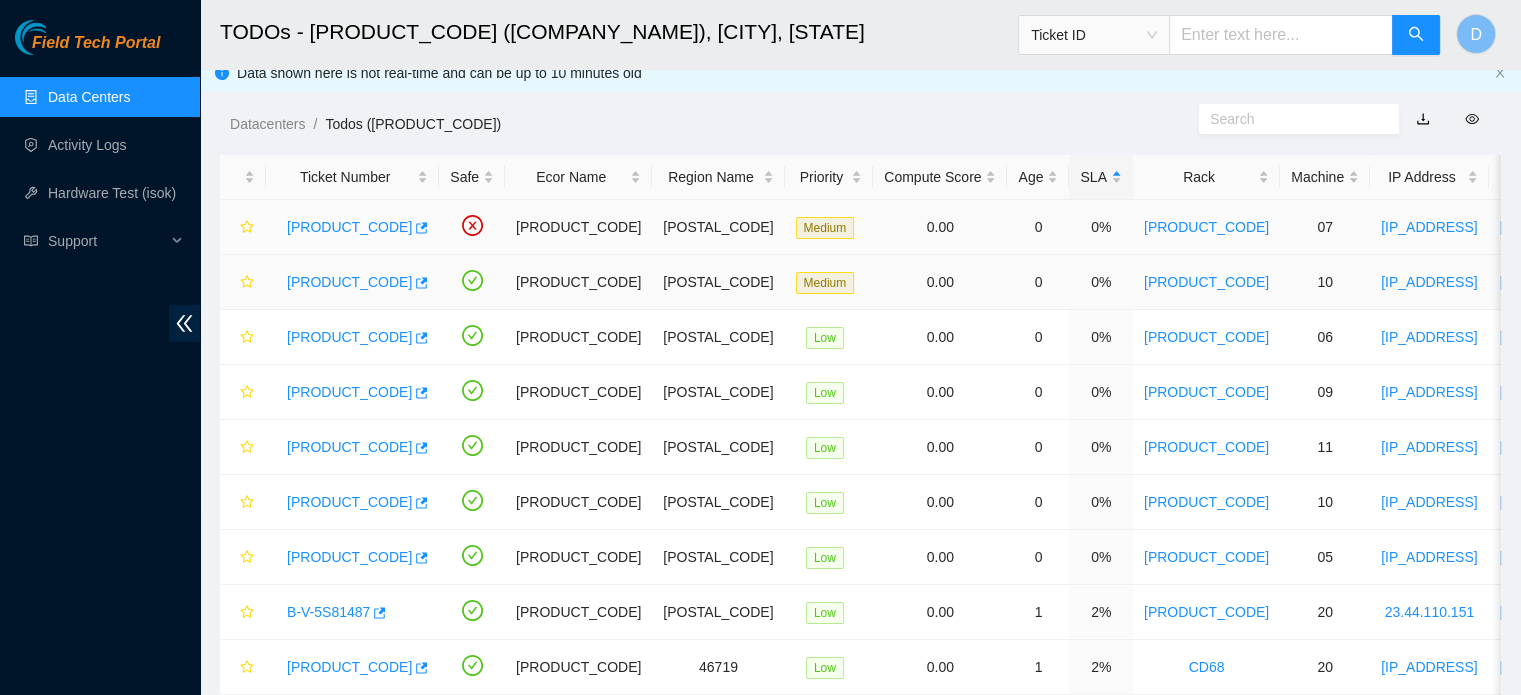 scroll, scrollTop: 0, scrollLeft: 0, axis: both 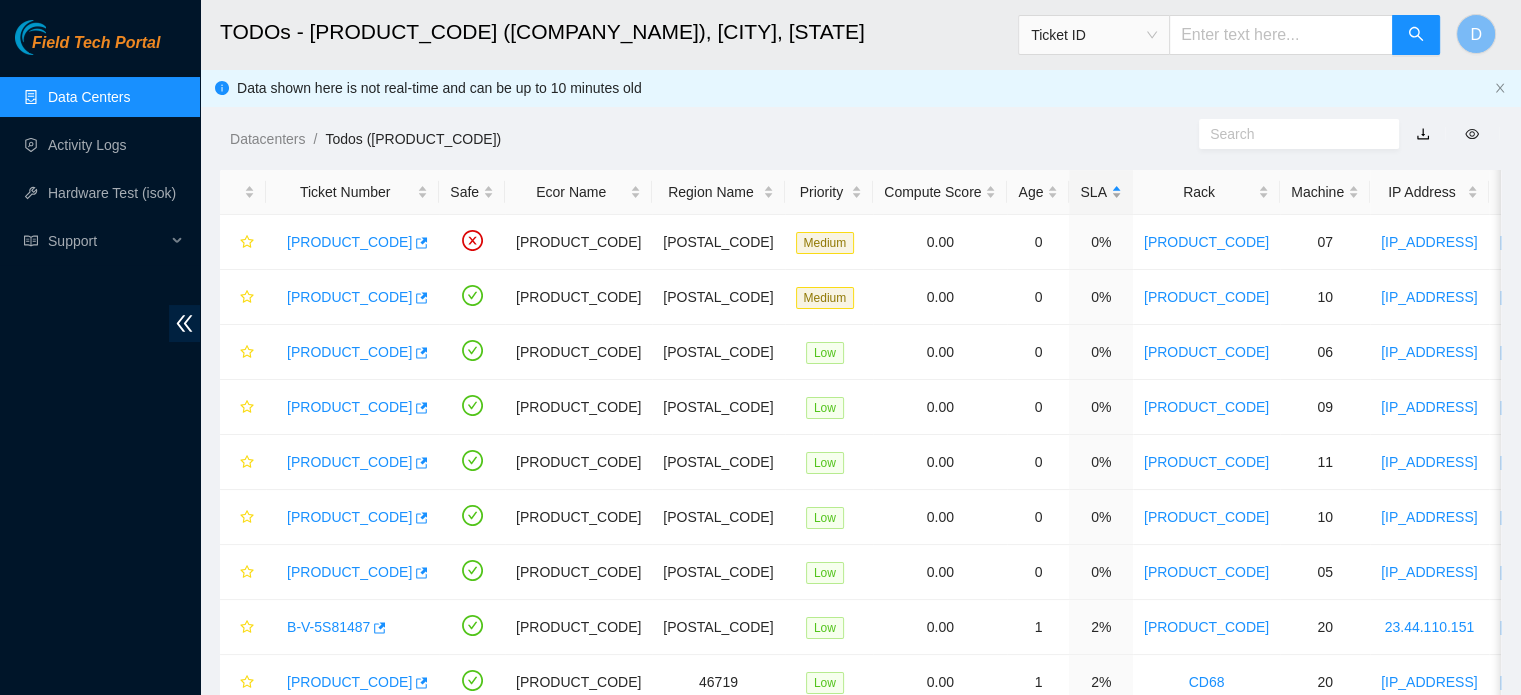 click on "SLA" at bounding box center [1100, 192] 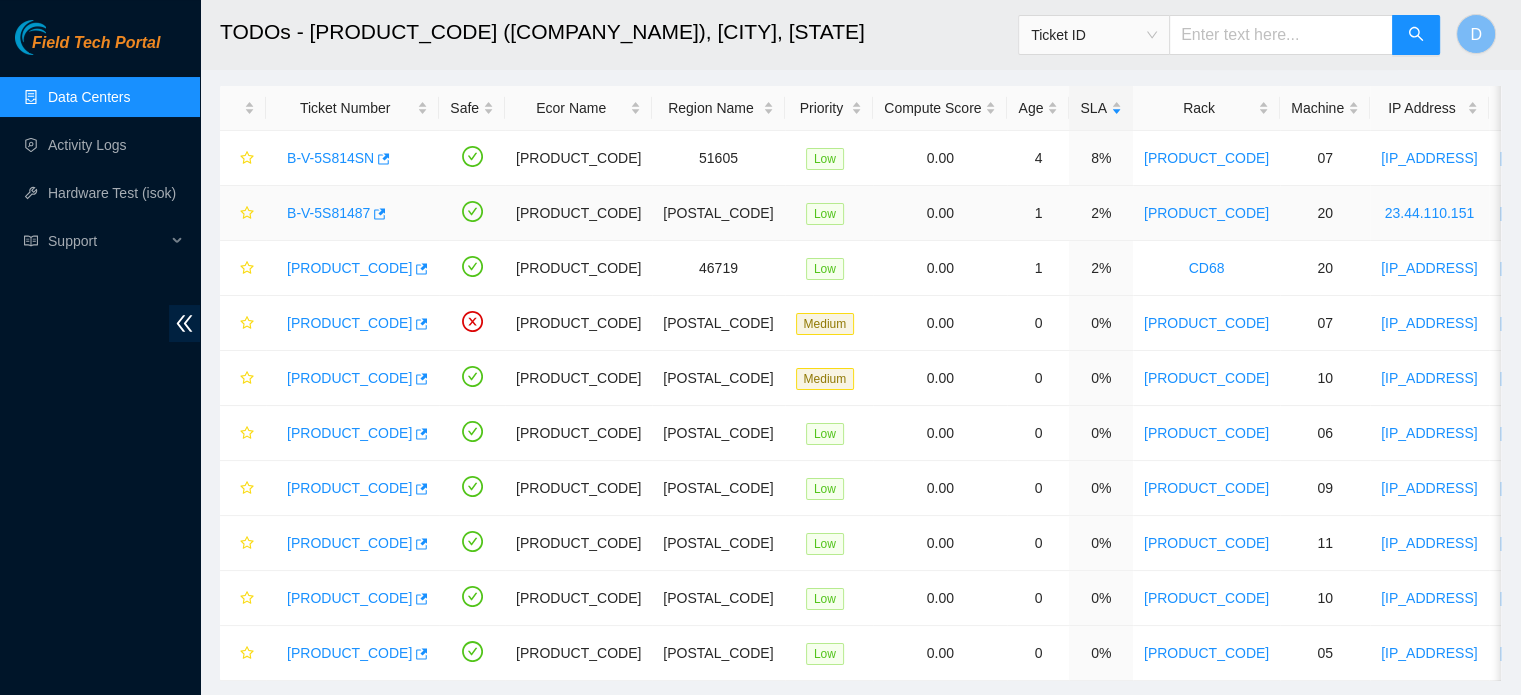 scroll, scrollTop: 144, scrollLeft: 0, axis: vertical 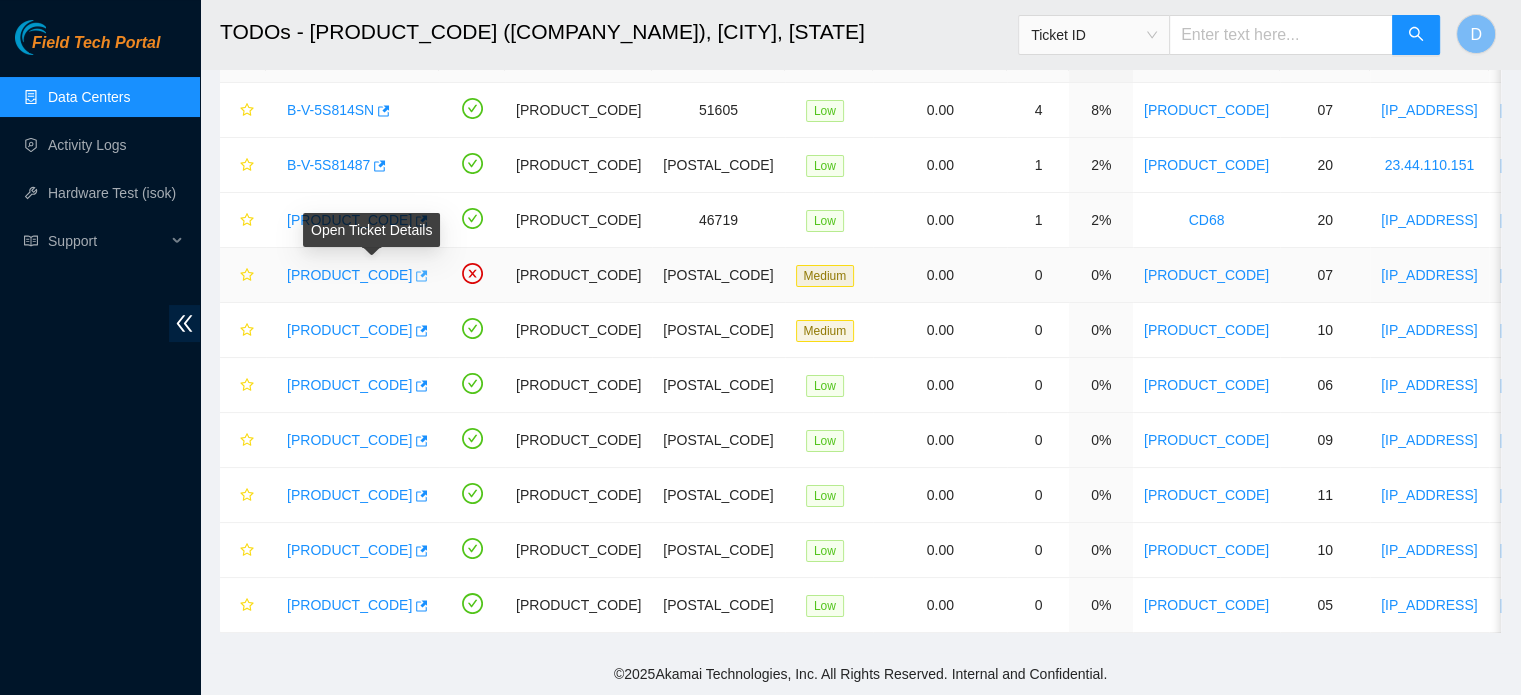 click 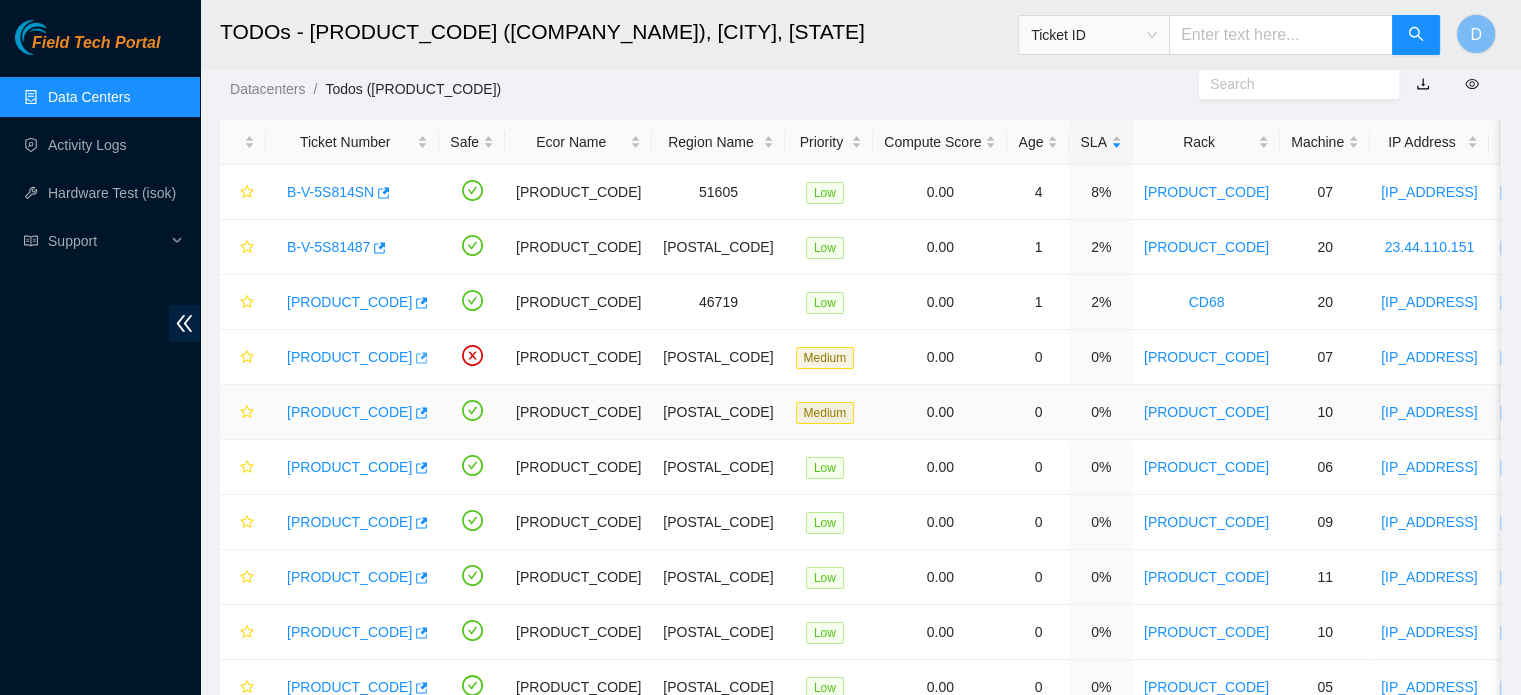 scroll, scrollTop: 0, scrollLeft: 0, axis: both 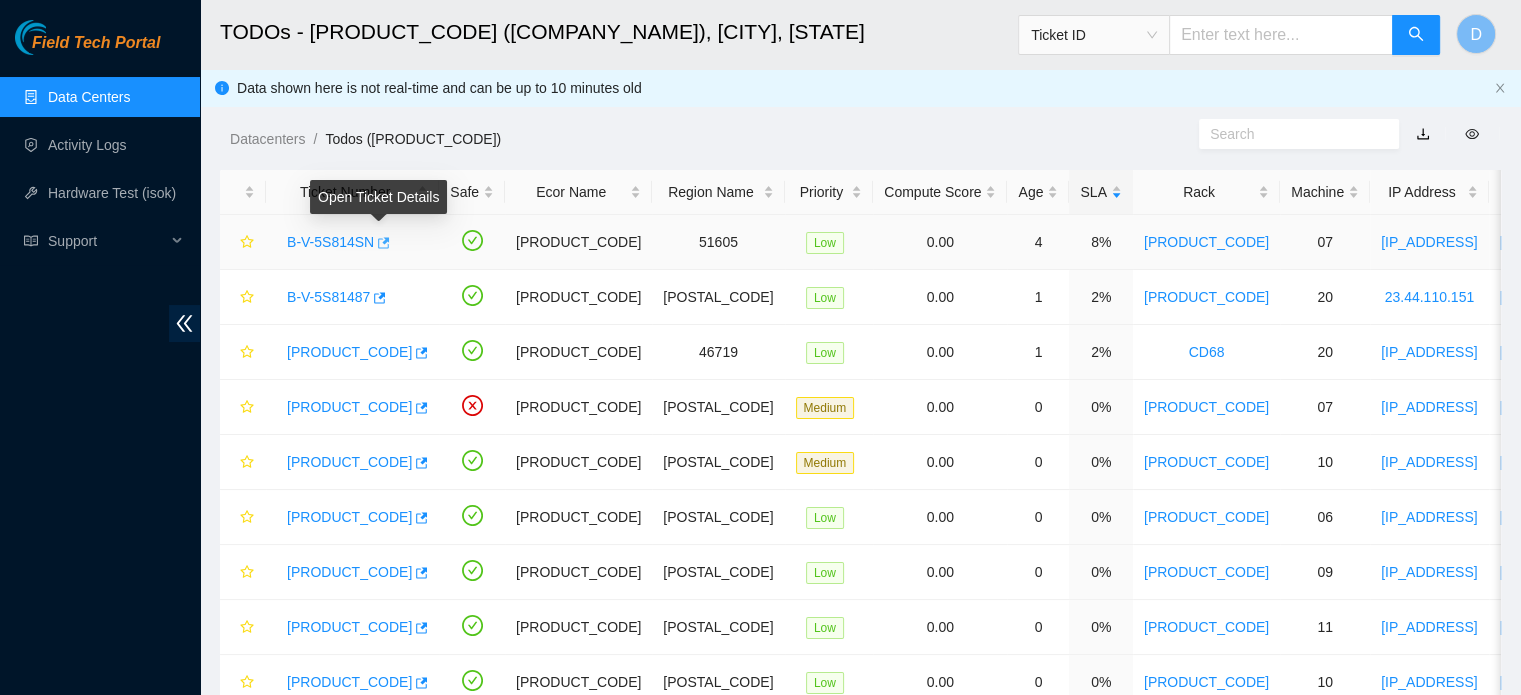 click 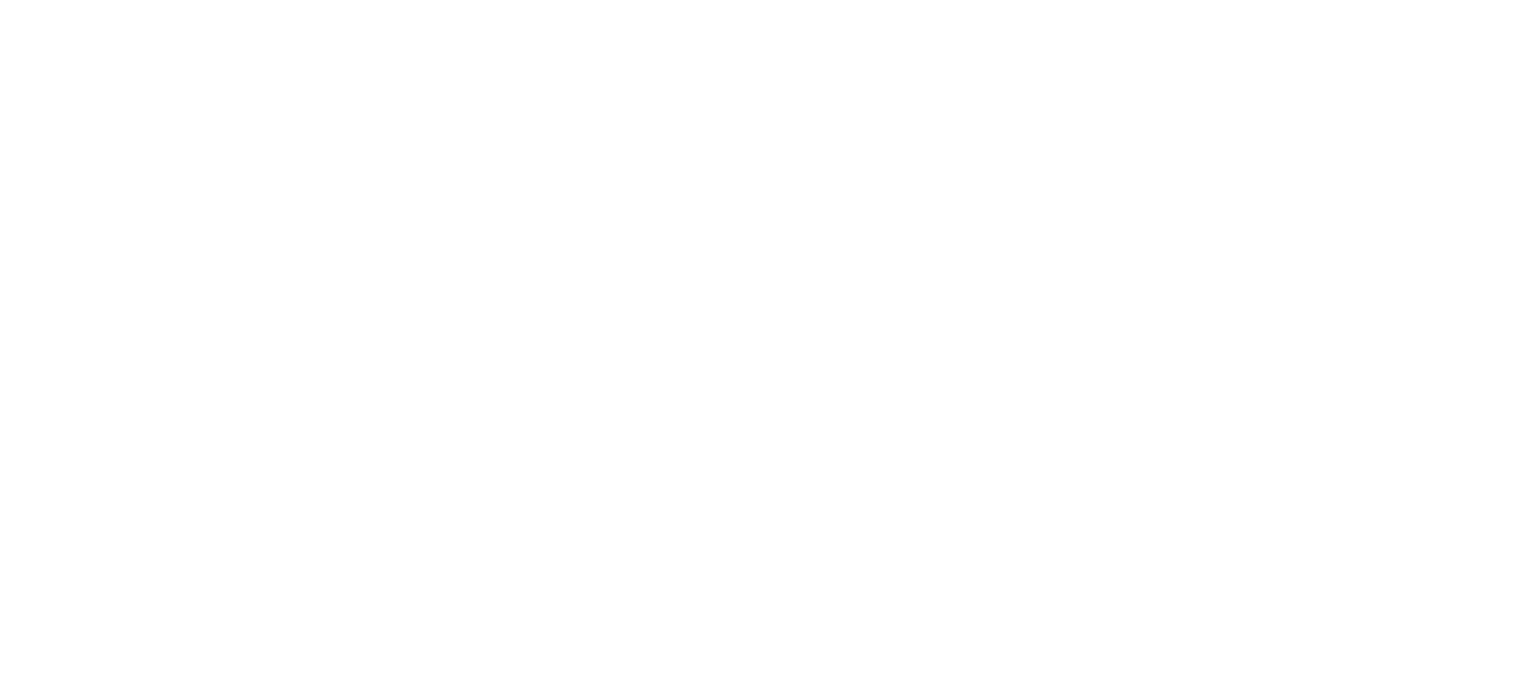 scroll, scrollTop: 0, scrollLeft: 0, axis: both 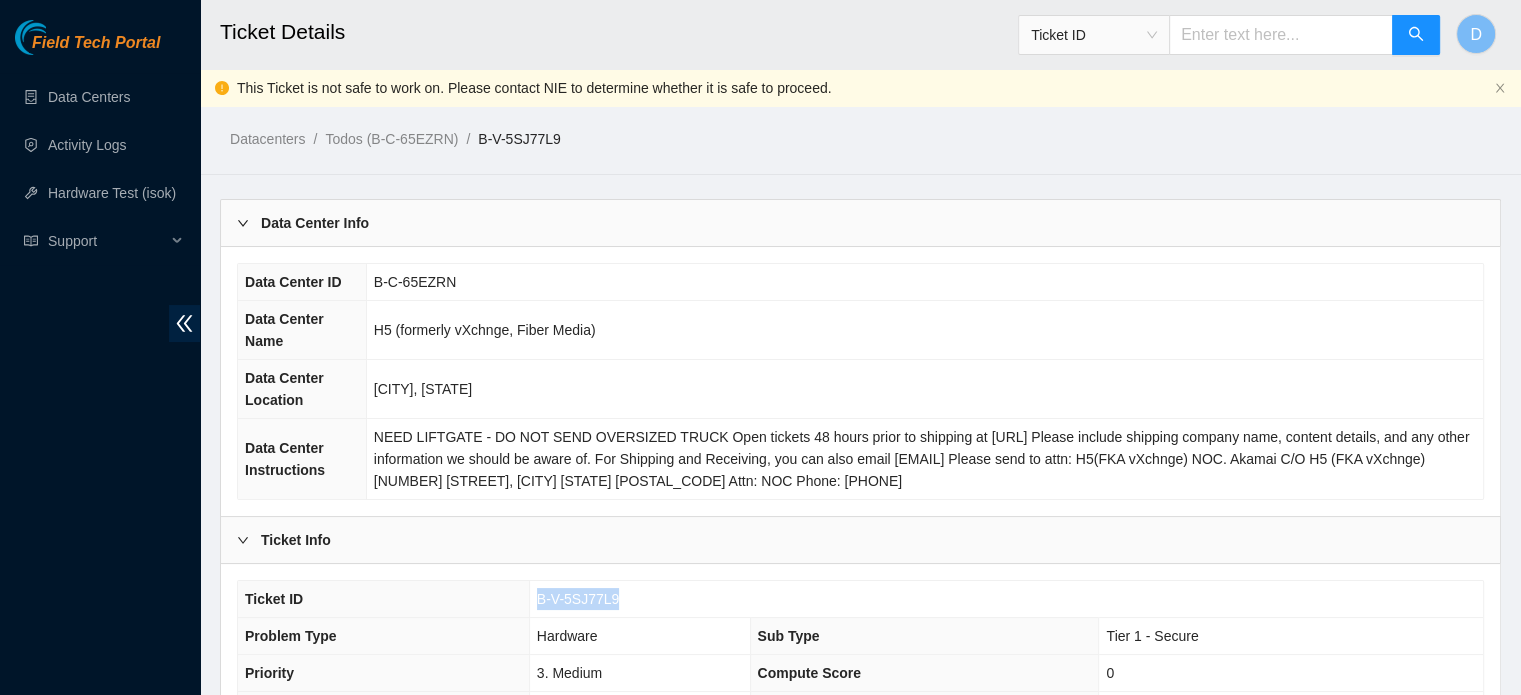 drag, startPoint x: 623, startPoint y: 585, endPoint x: 426, endPoint y: 580, distance: 197.06345 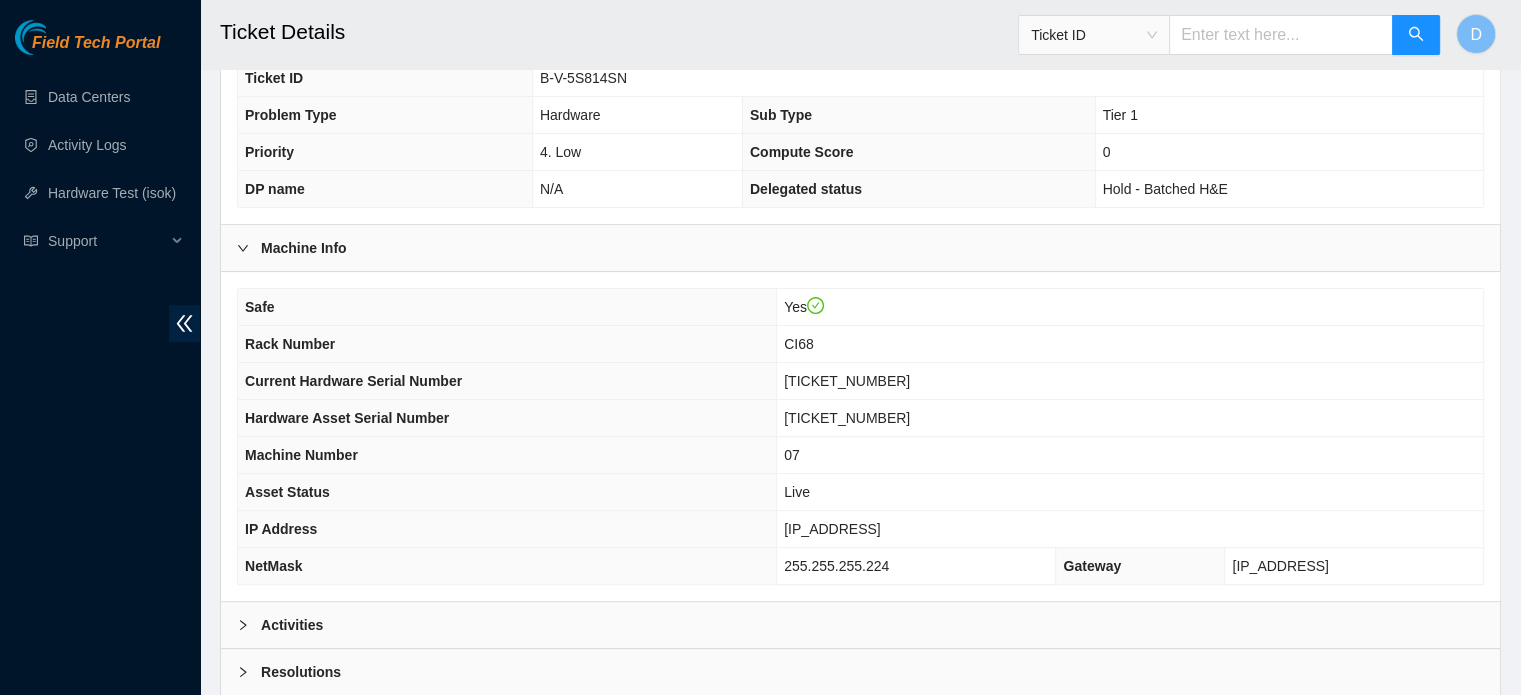 scroll, scrollTop: 633, scrollLeft: 0, axis: vertical 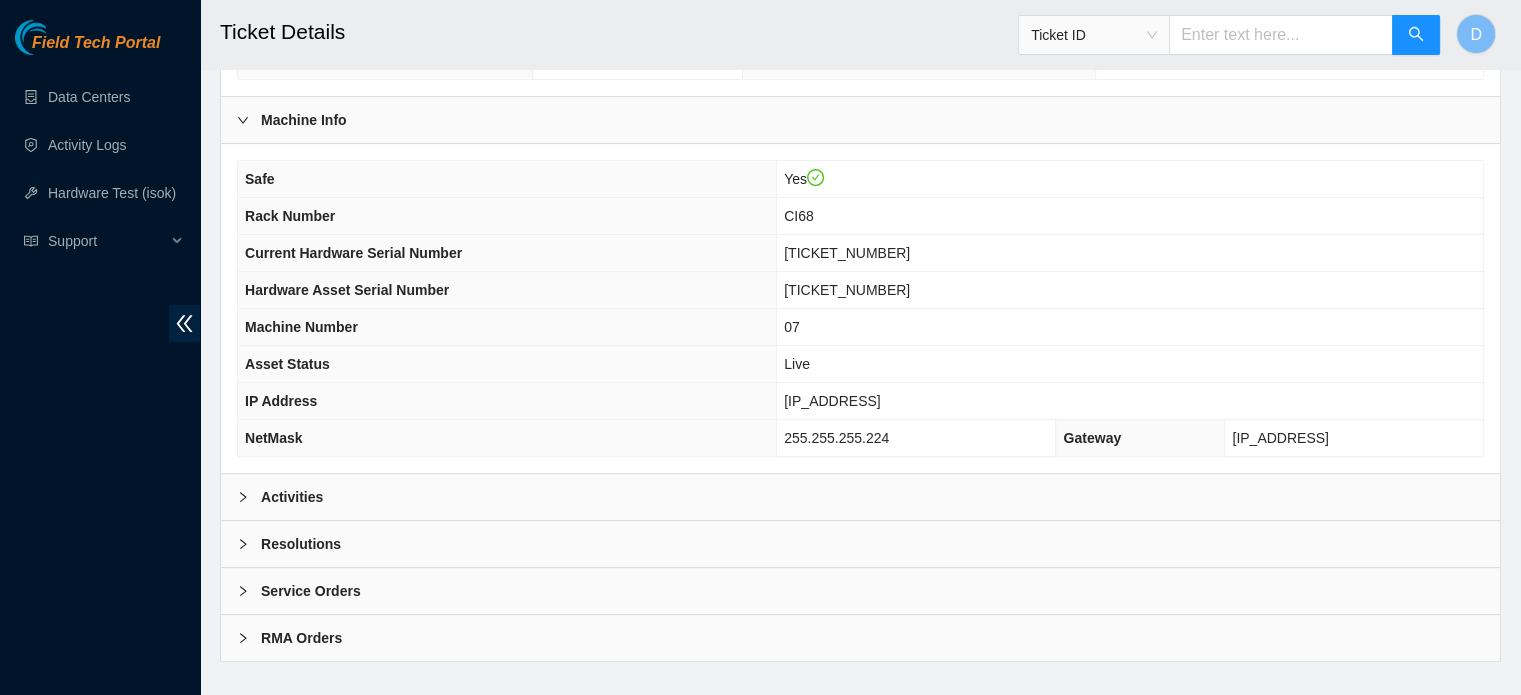 click on "Activities" at bounding box center [860, 497] 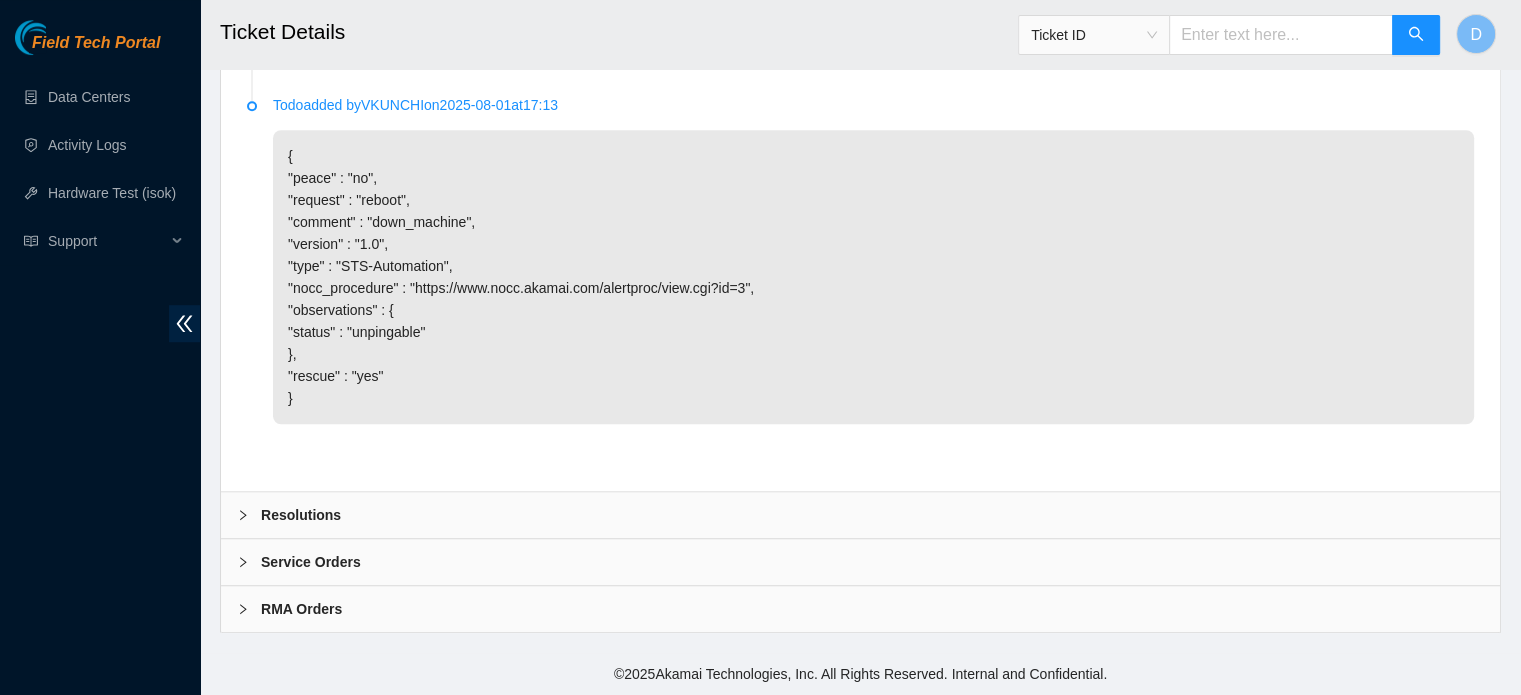 scroll, scrollTop: 1436, scrollLeft: 0, axis: vertical 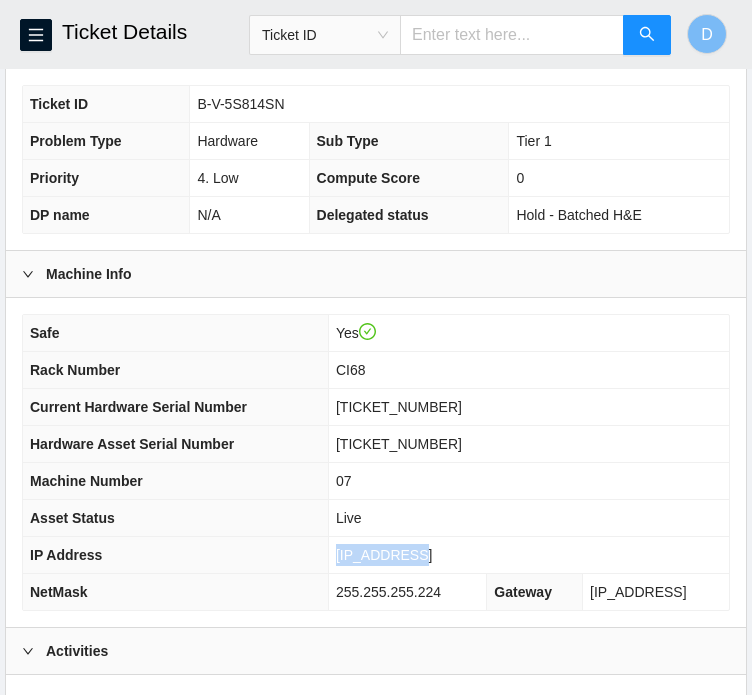 drag, startPoint x: 356, startPoint y: 523, endPoint x: 434, endPoint y: 522, distance: 78.00641 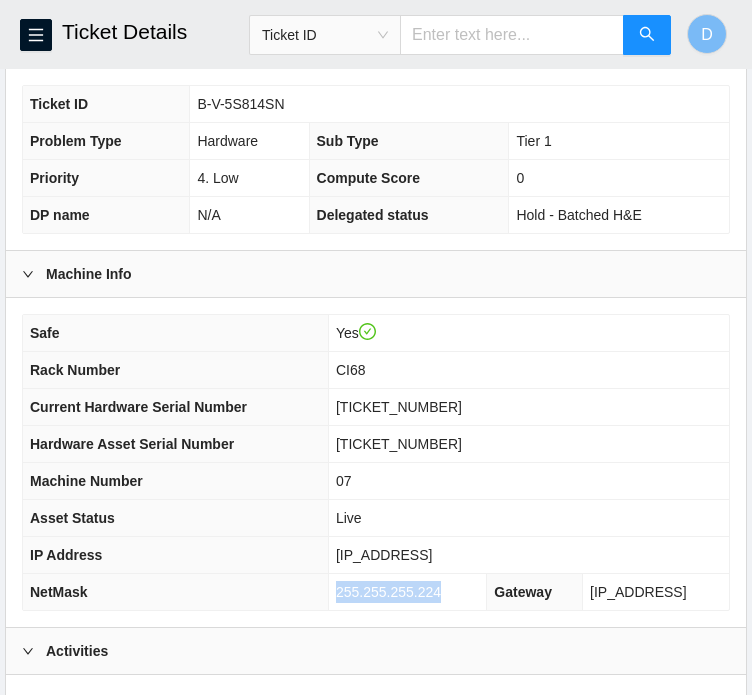 drag, startPoint x: 356, startPoint y: 567, endPoint x: 458, endPoint y: 555, distance: 102.70345 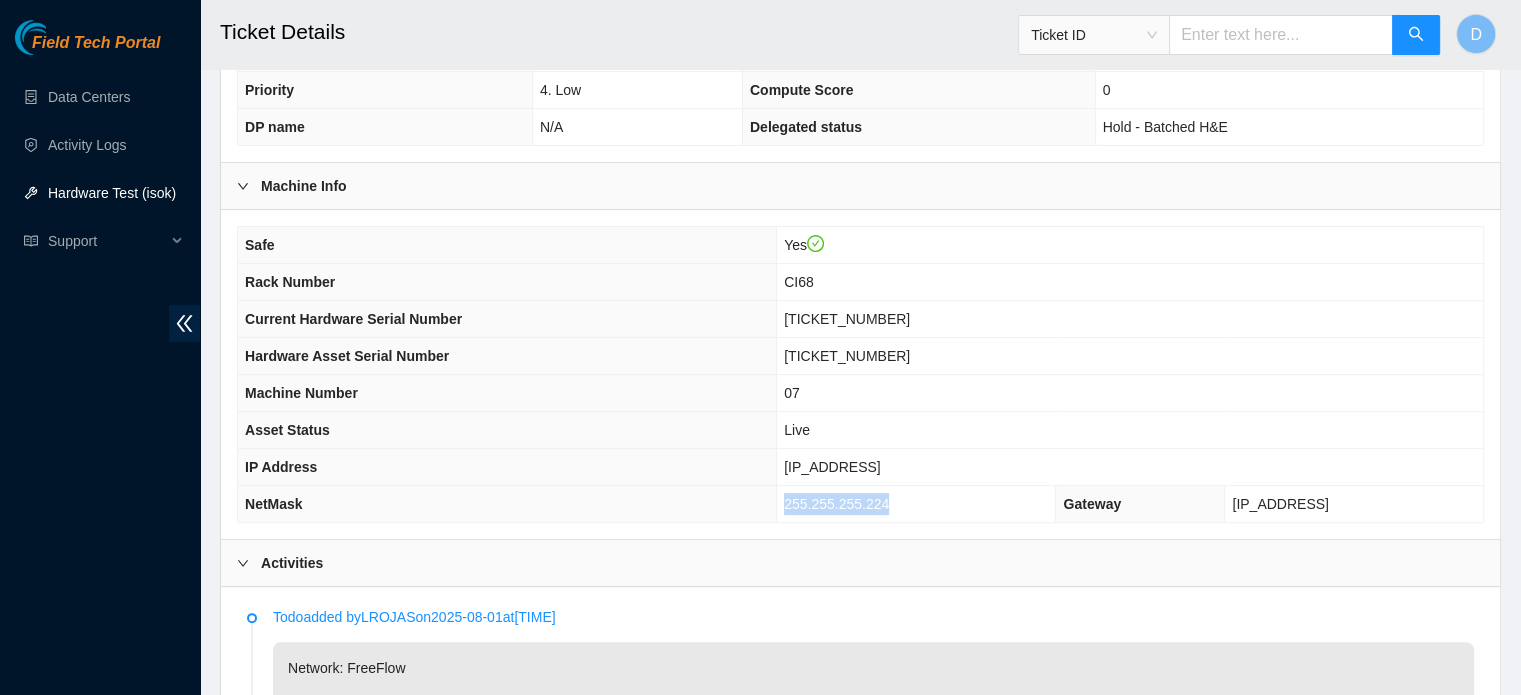 click on "Hardware Test (isok)" at bounding box center (112, 193) 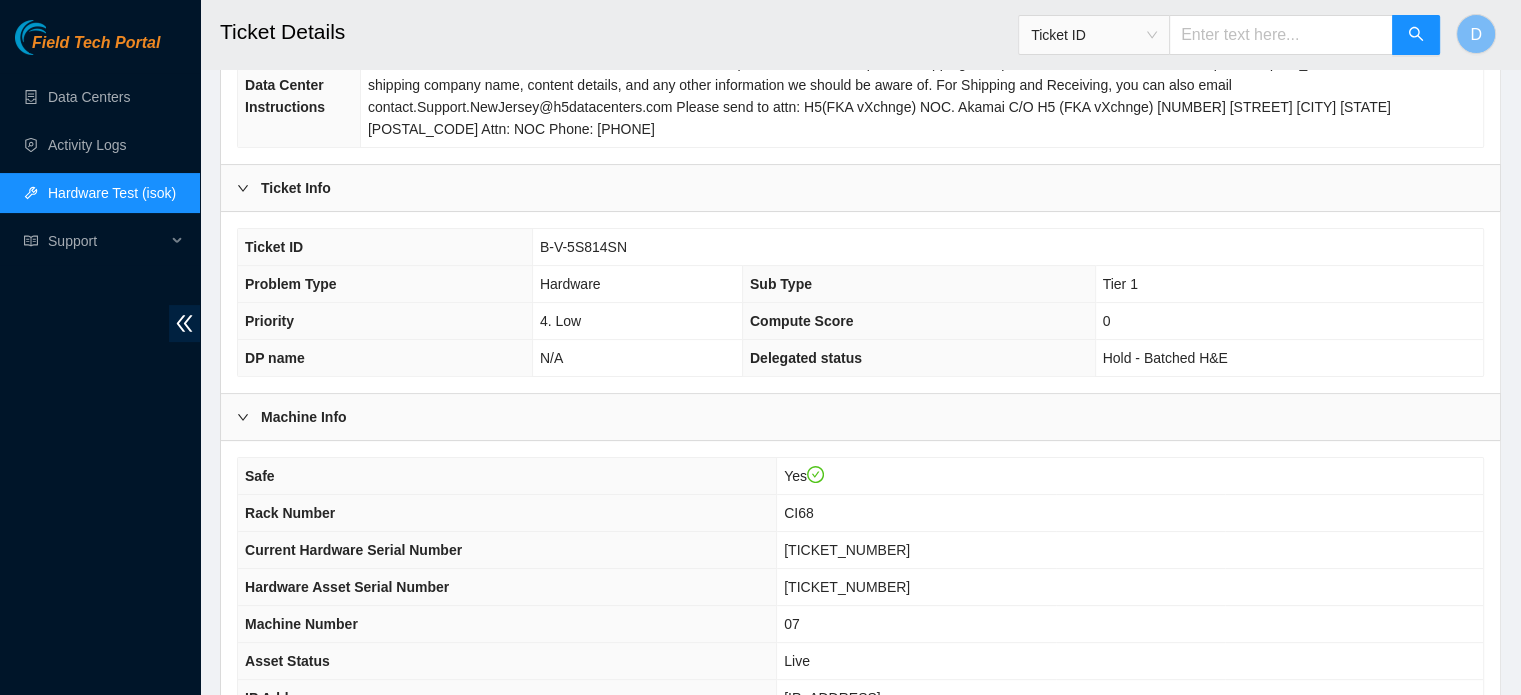 scroll, scrollTop: 331, scrollLeft: 0, axis: vertical 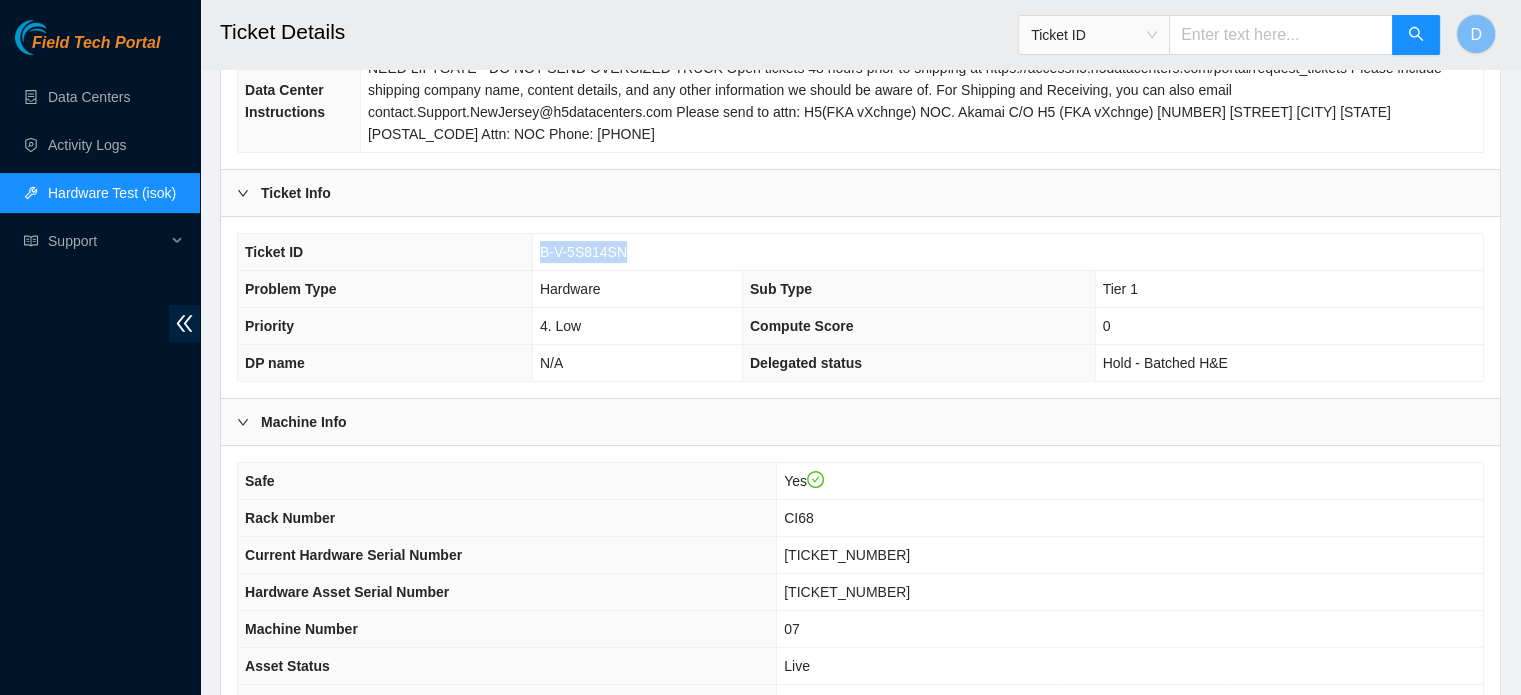 drag, startPoint x: 541, startPoint y: 227, endPoint x: 630, endPoint y: 230, distance: 89.050545 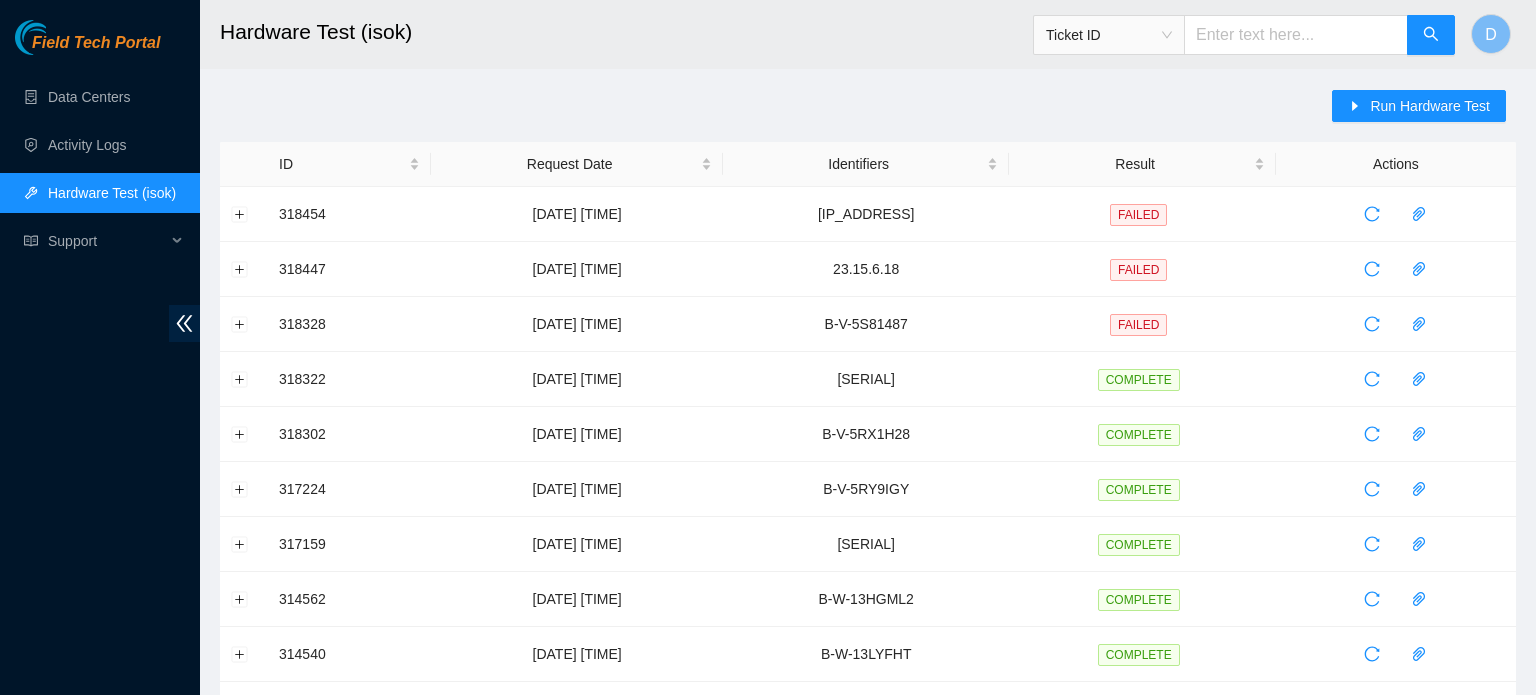 scroll, scrollTop: 0, scrollLeft: 0, axis: both 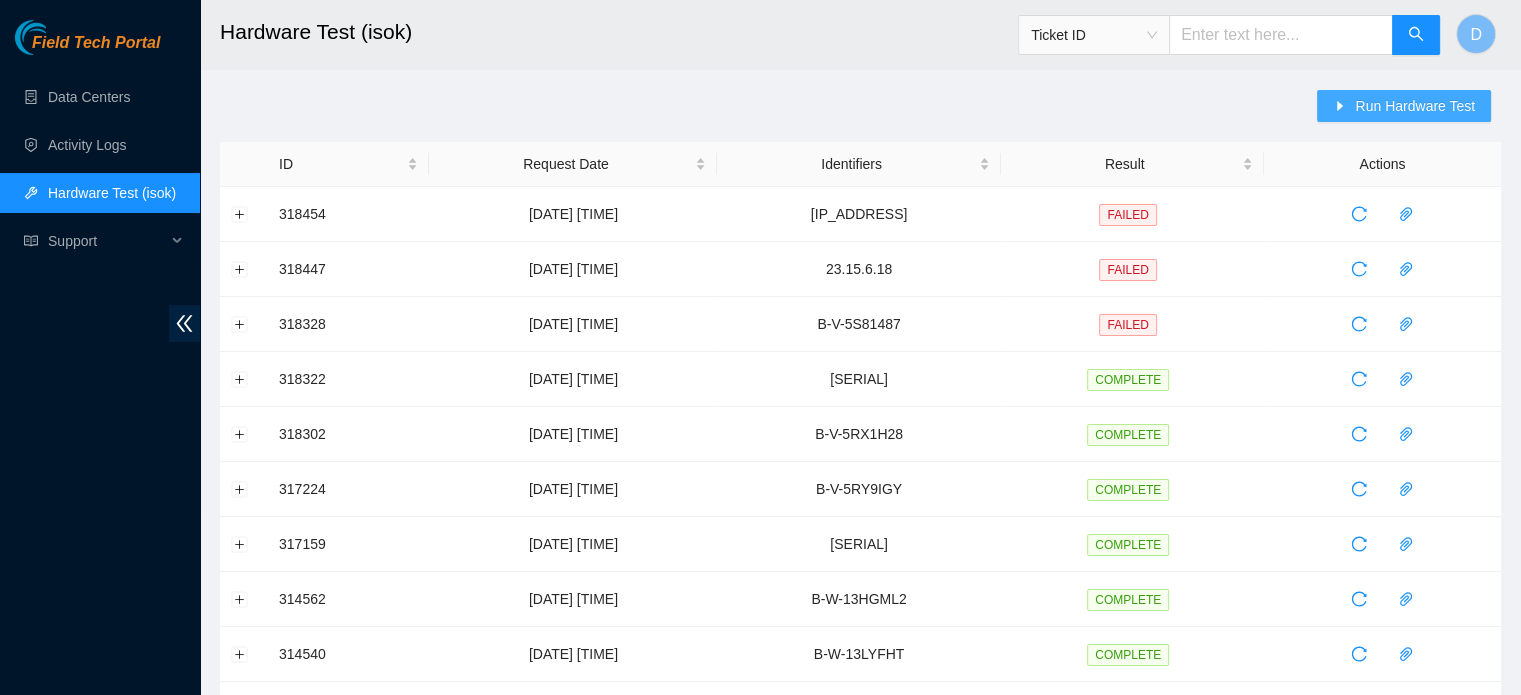 click on "Run Hardware Test" at bounding box center [1404, 106] 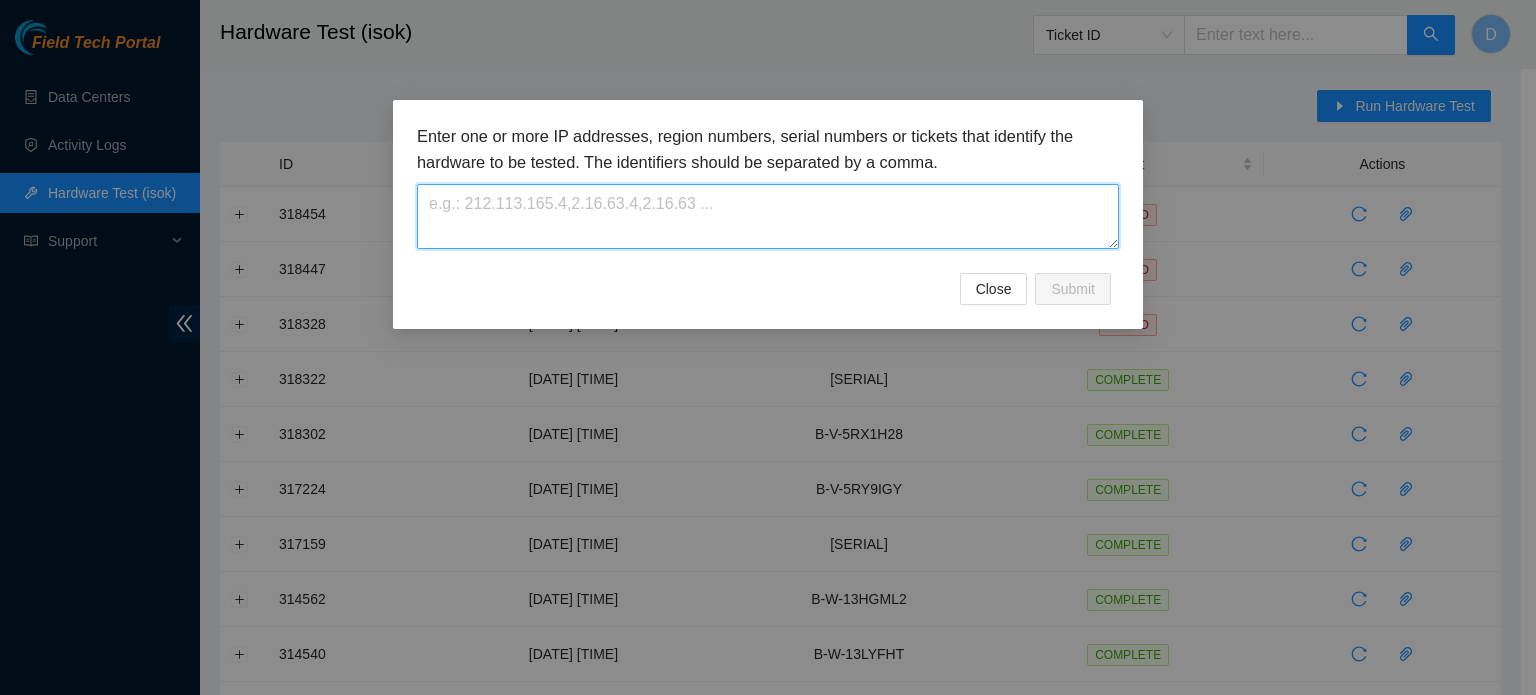 click at bounding box center (768, 216) 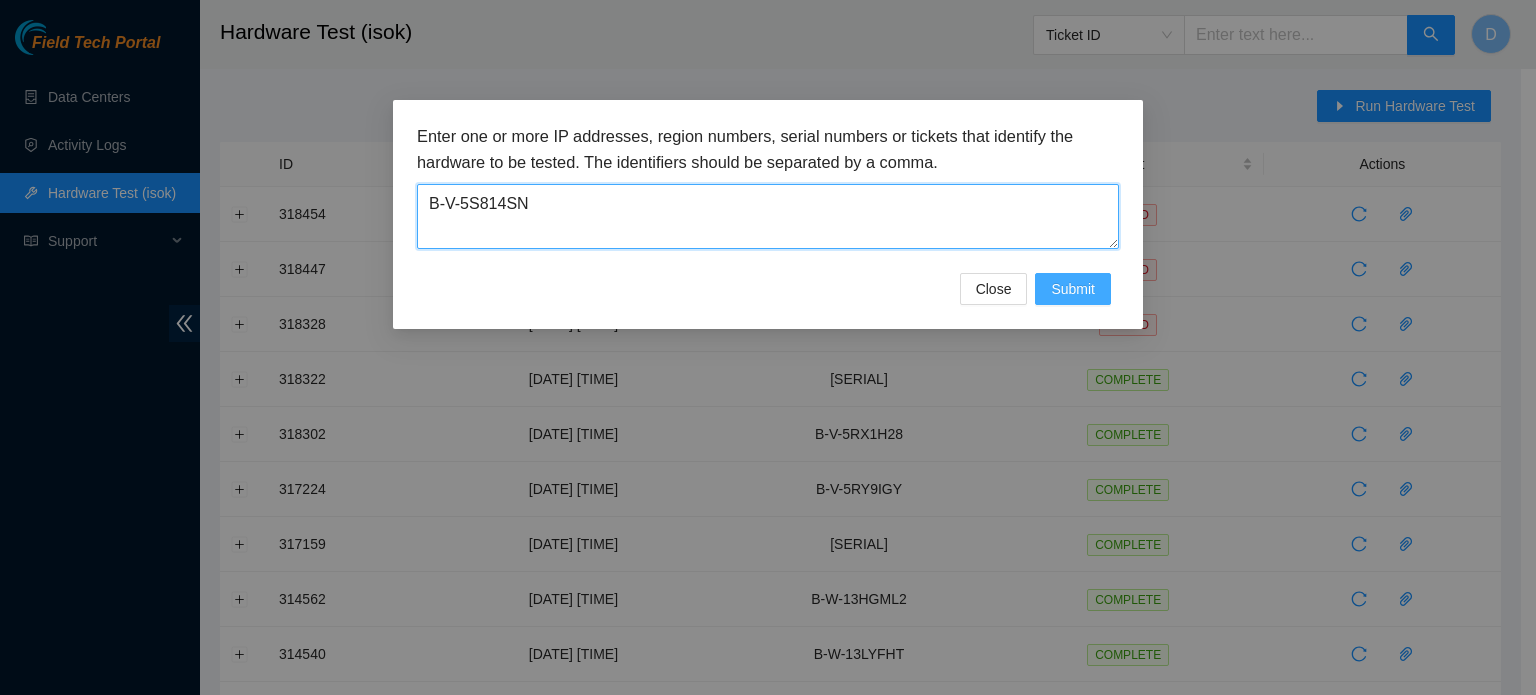 type on "B-V-5S814SN" 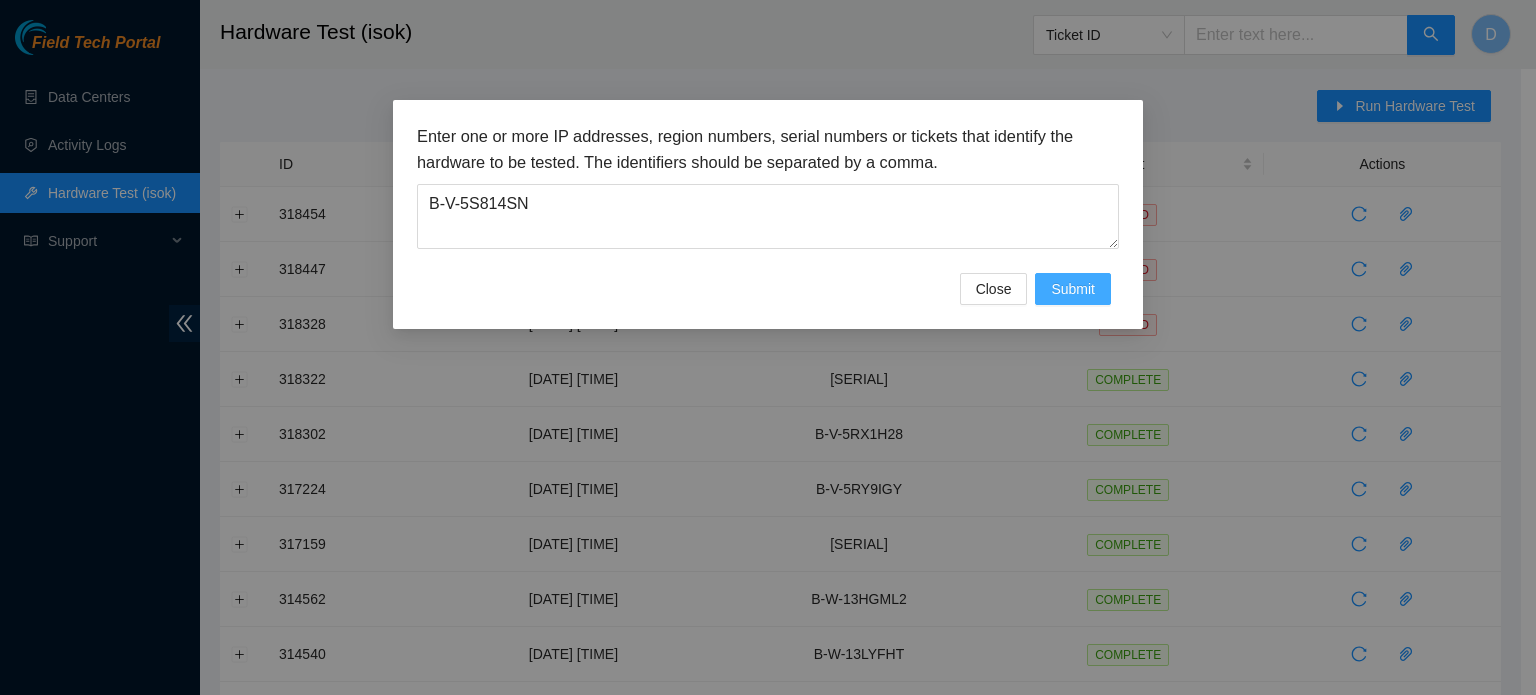 click on "Submit" at bounding box center [1073, 289] 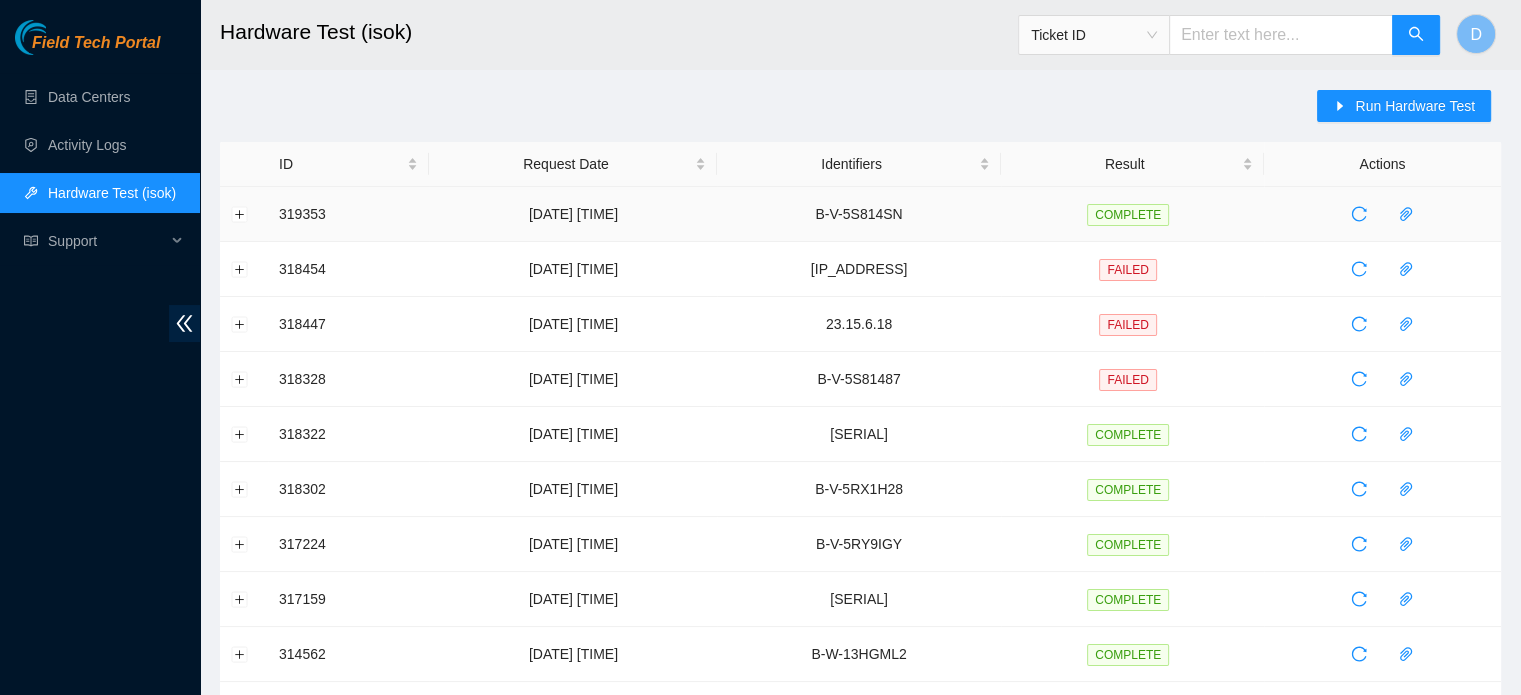 click at bounding box center (1382, 214) 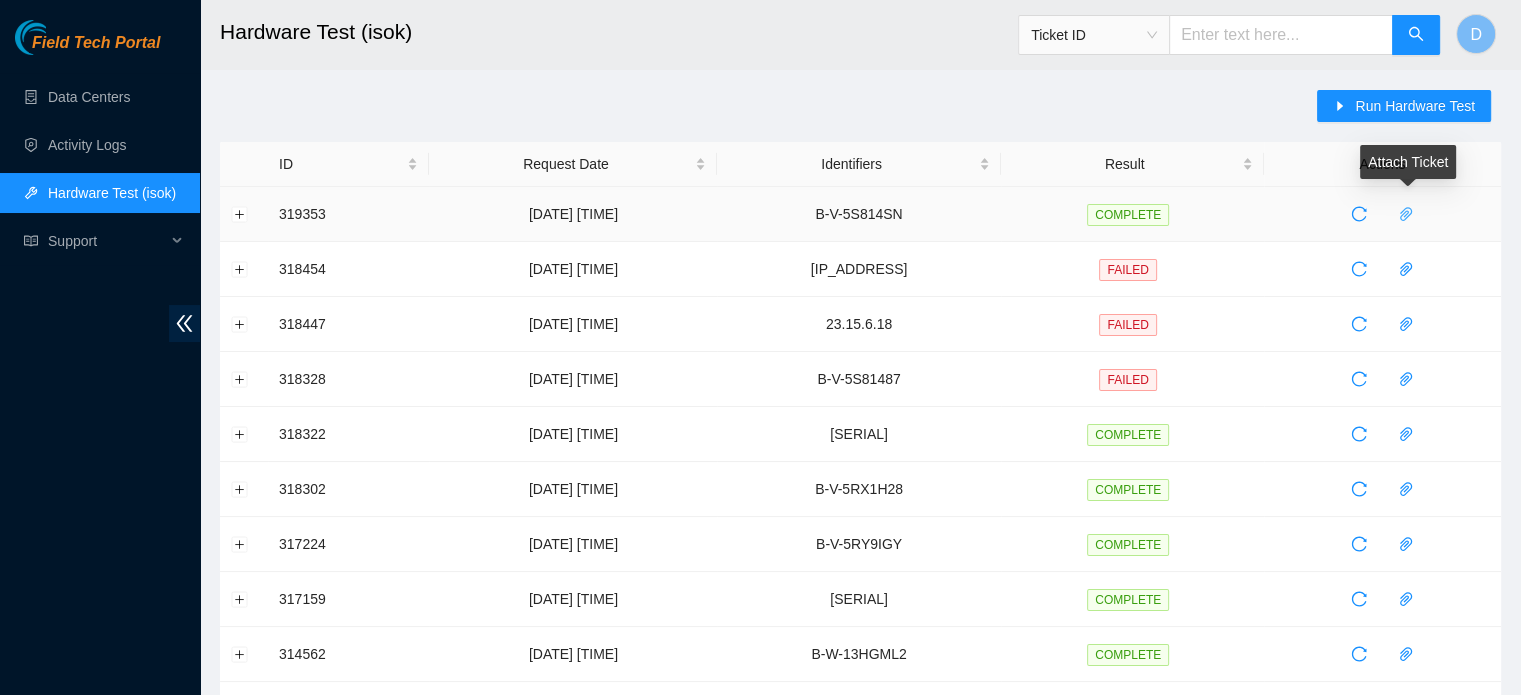 click 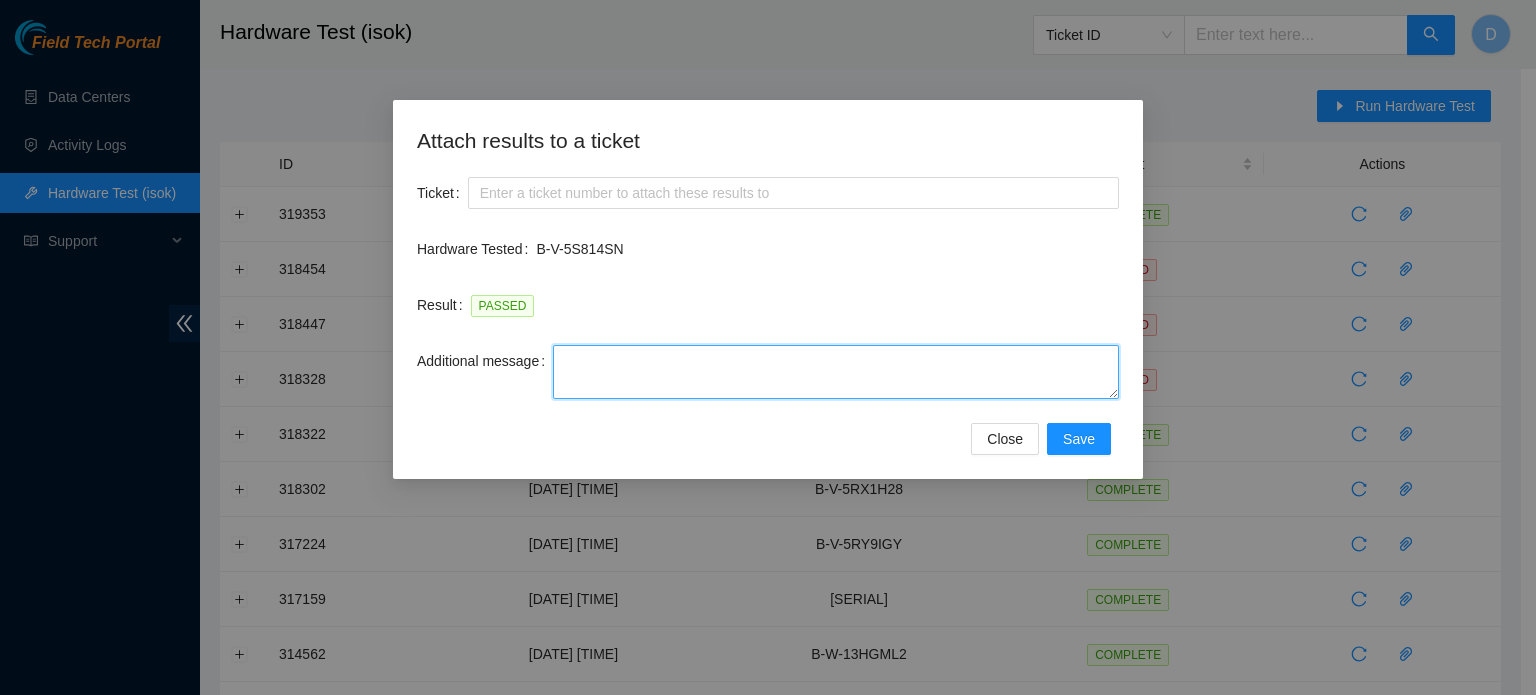 click on "Additional message" at bounding box center (836, 372) 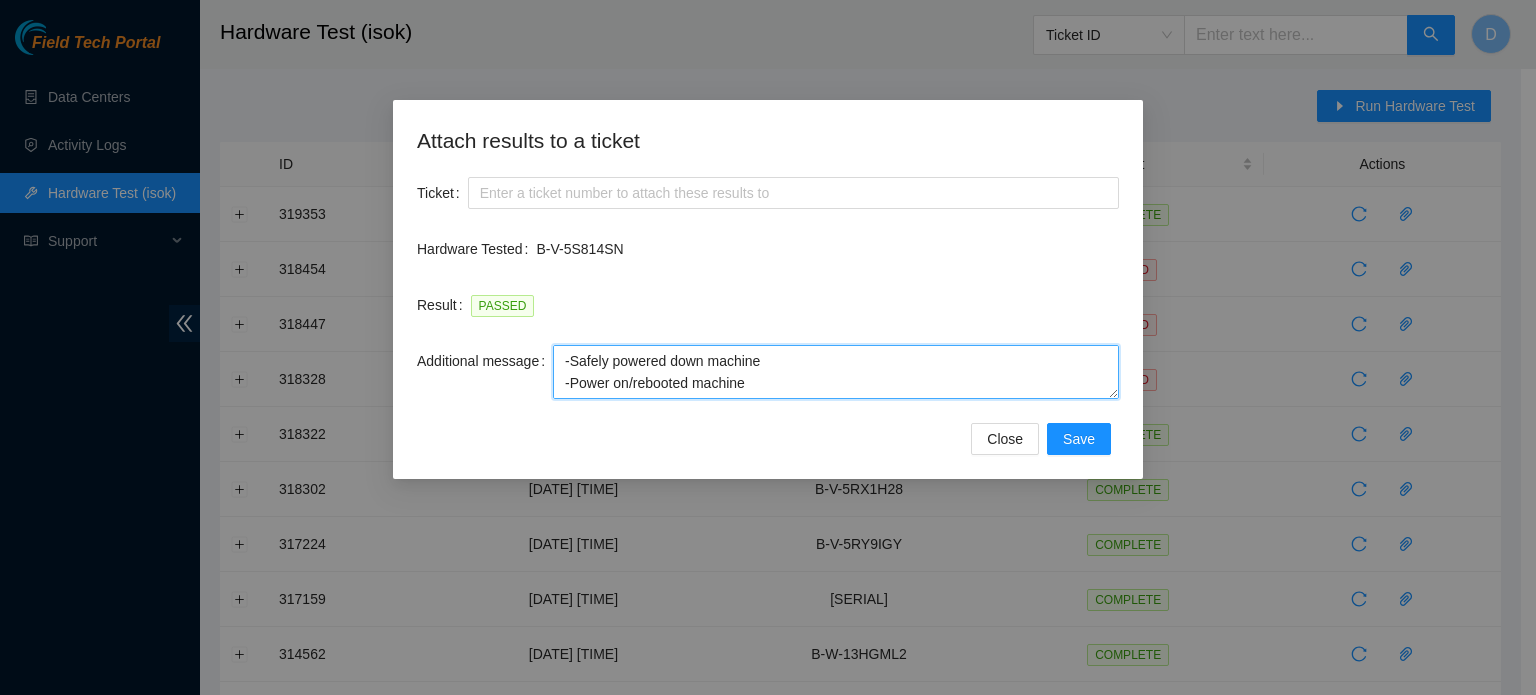 scroll, scrollTop: 82, scrollLeft: 0, axis: vertical 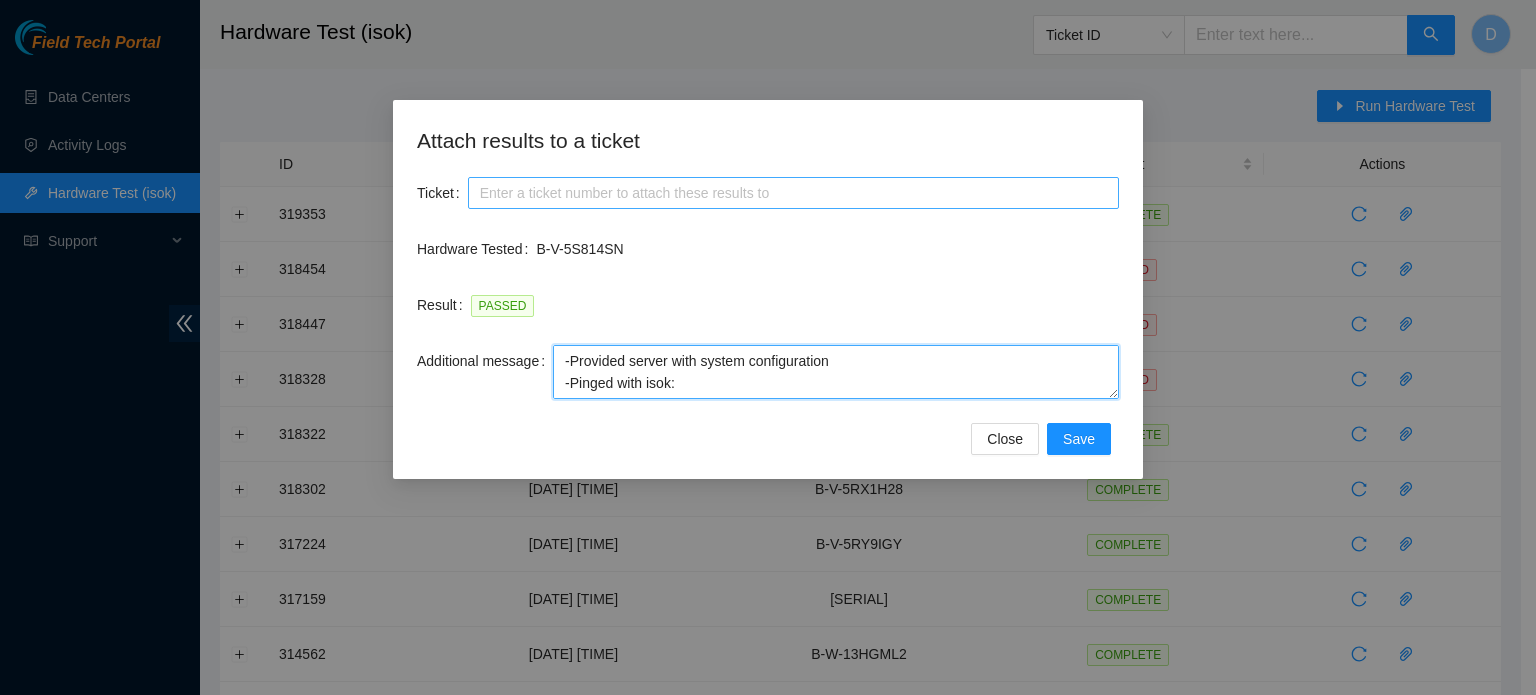 type on "-Safely powered down machine
-Power on/rebooted machine
-Rescued server with version 23.0.3
-Provided server with system configuration
-Pinged with isok:" 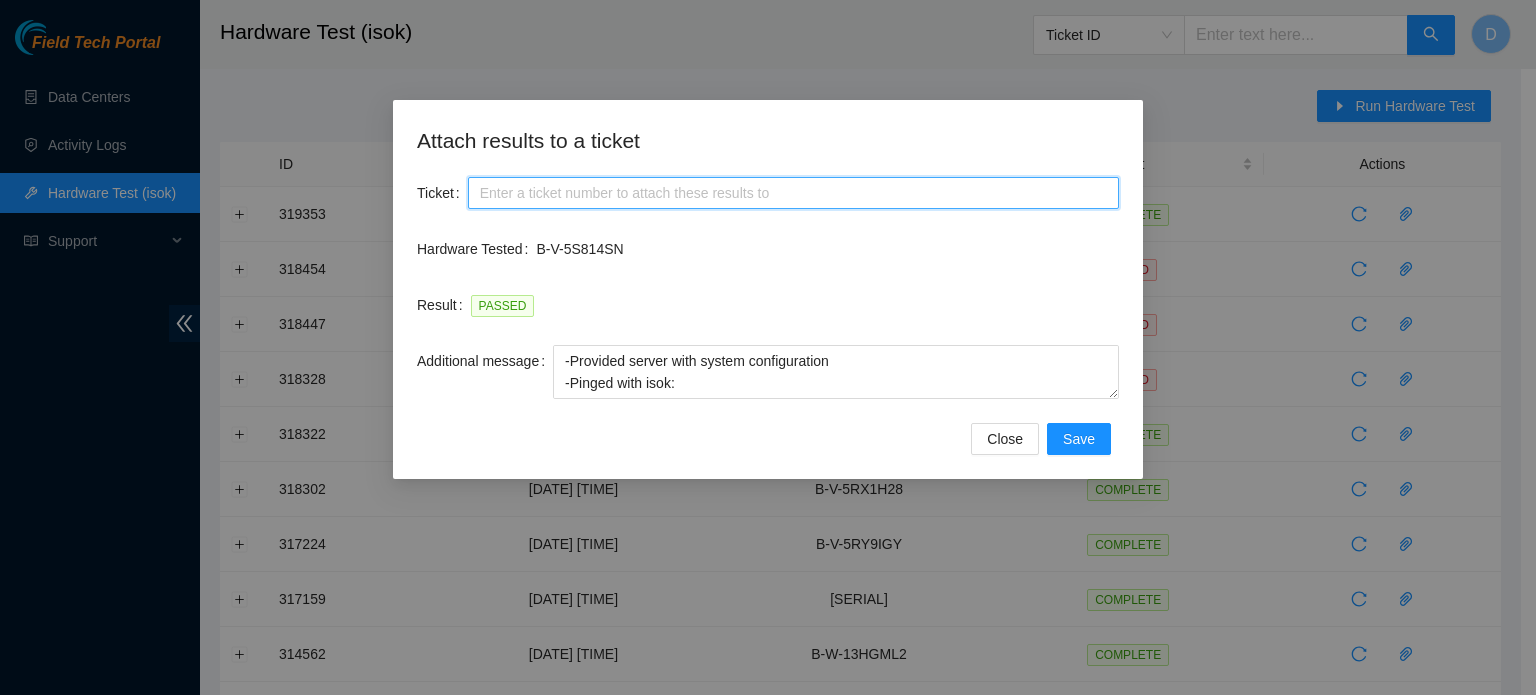 click on "Ticket" at bounding box center (793, 193) 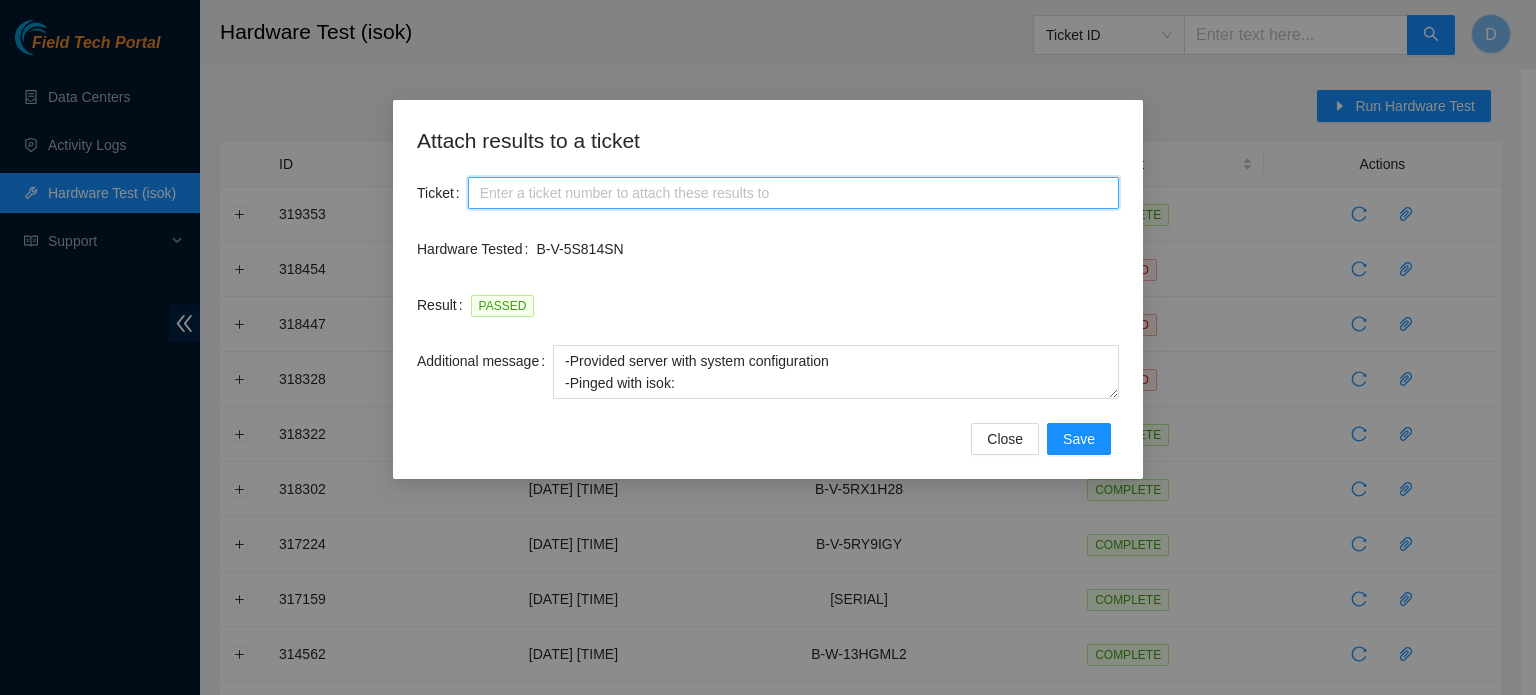 paste on "B-V-5S814SN" 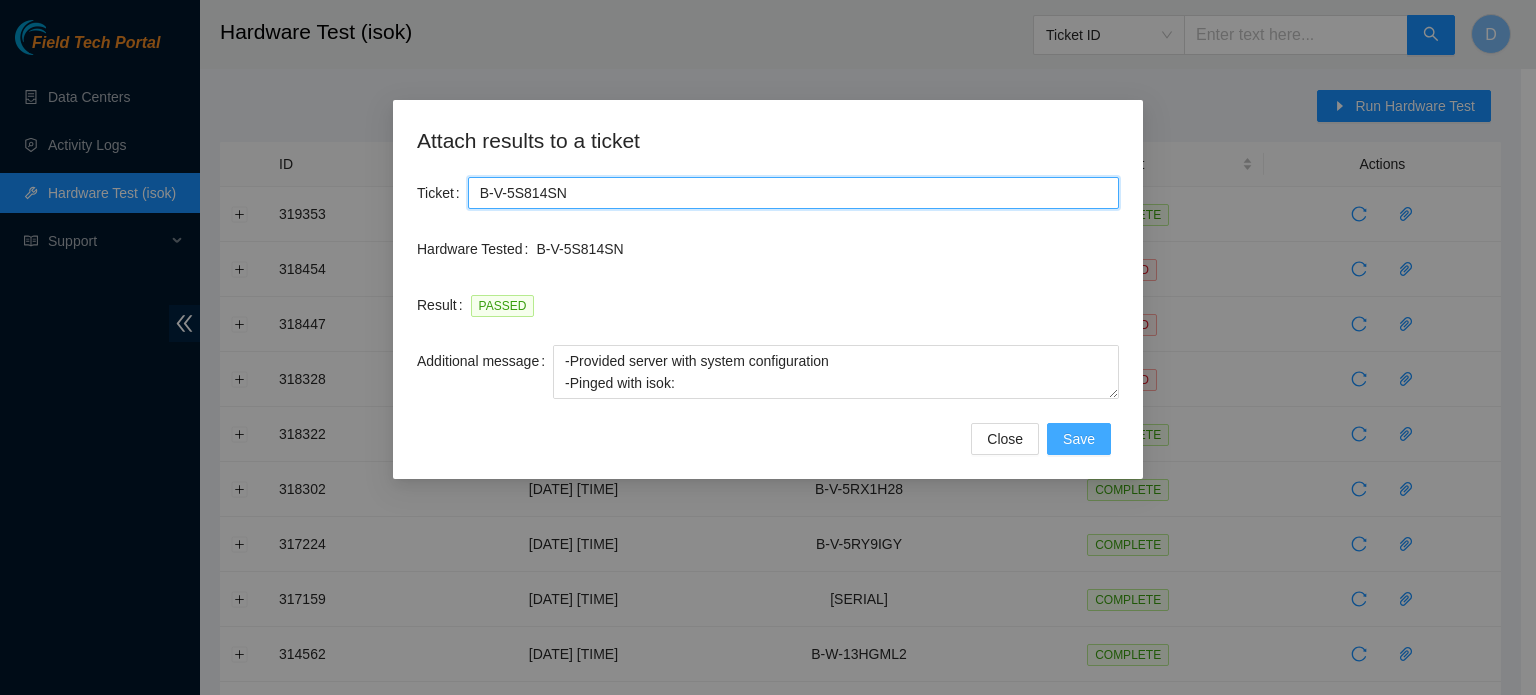 type on "B-V-5S814SN" 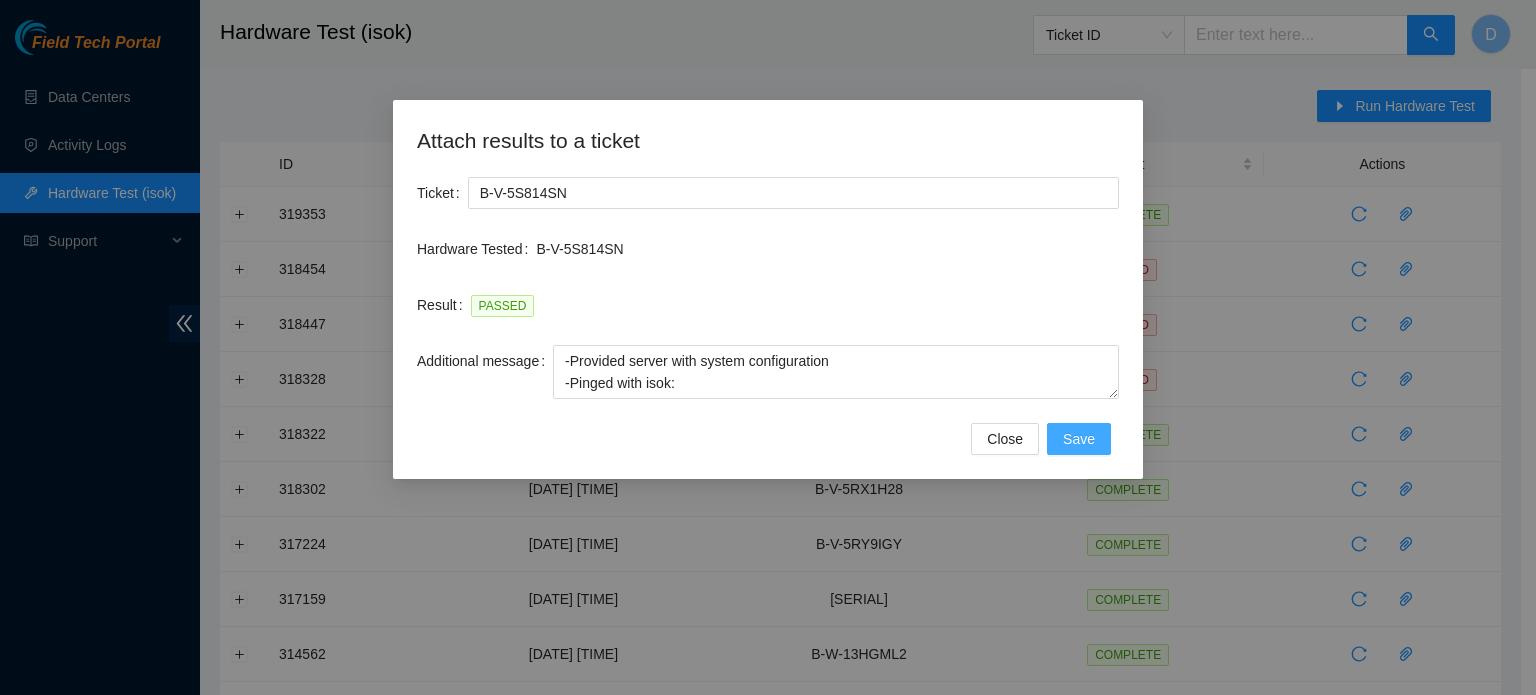 click on "Save" at bounding box center [1079, 439] 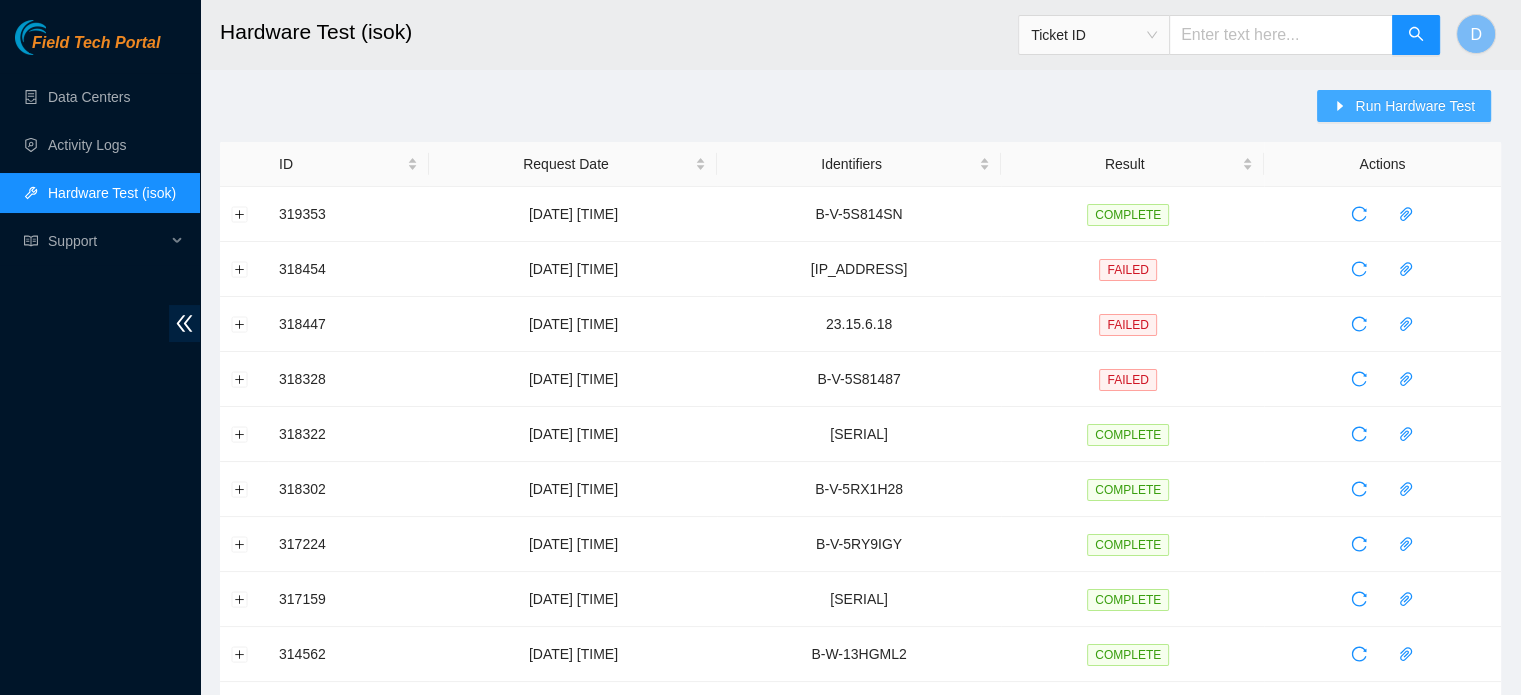 click on "Run Hardware Test" at bounding box center [1404, 106] 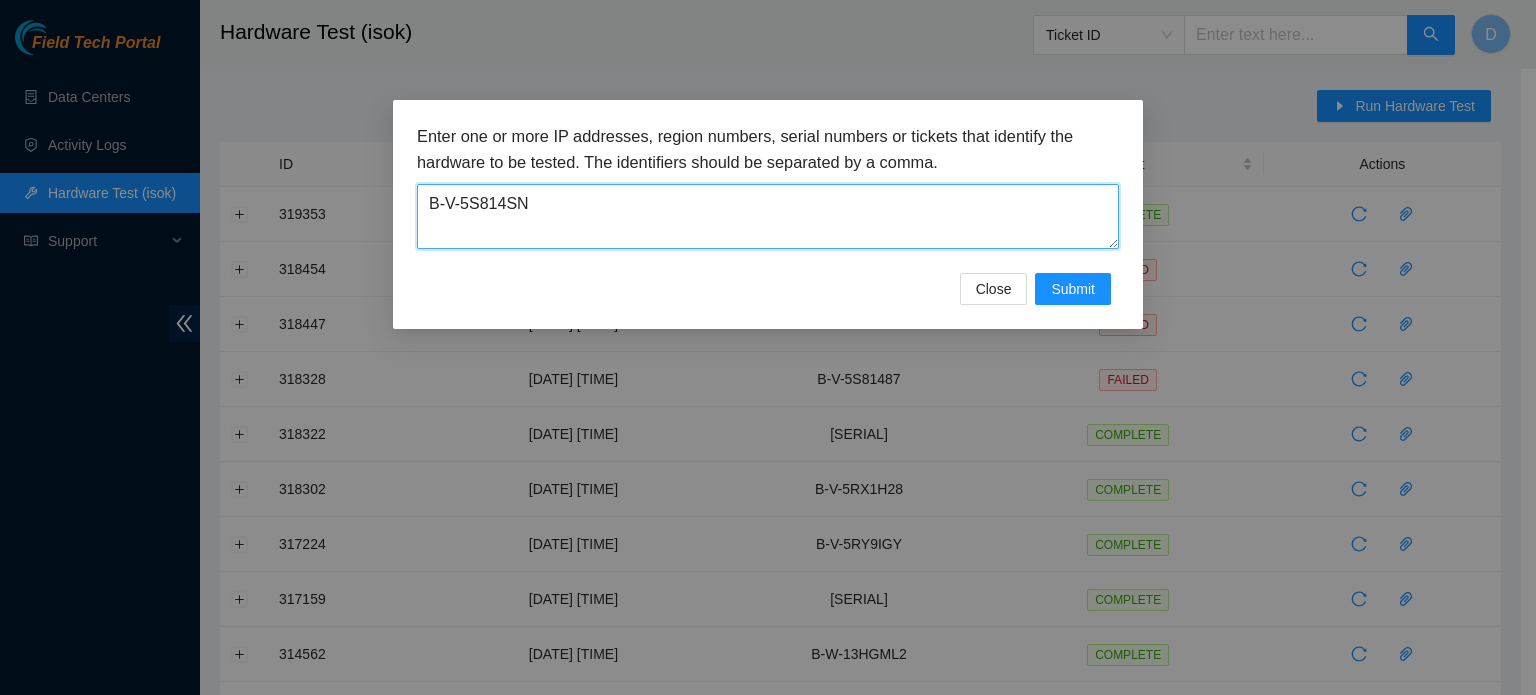 click on "B-V-5S814SN" at bounding box center (768, 216) 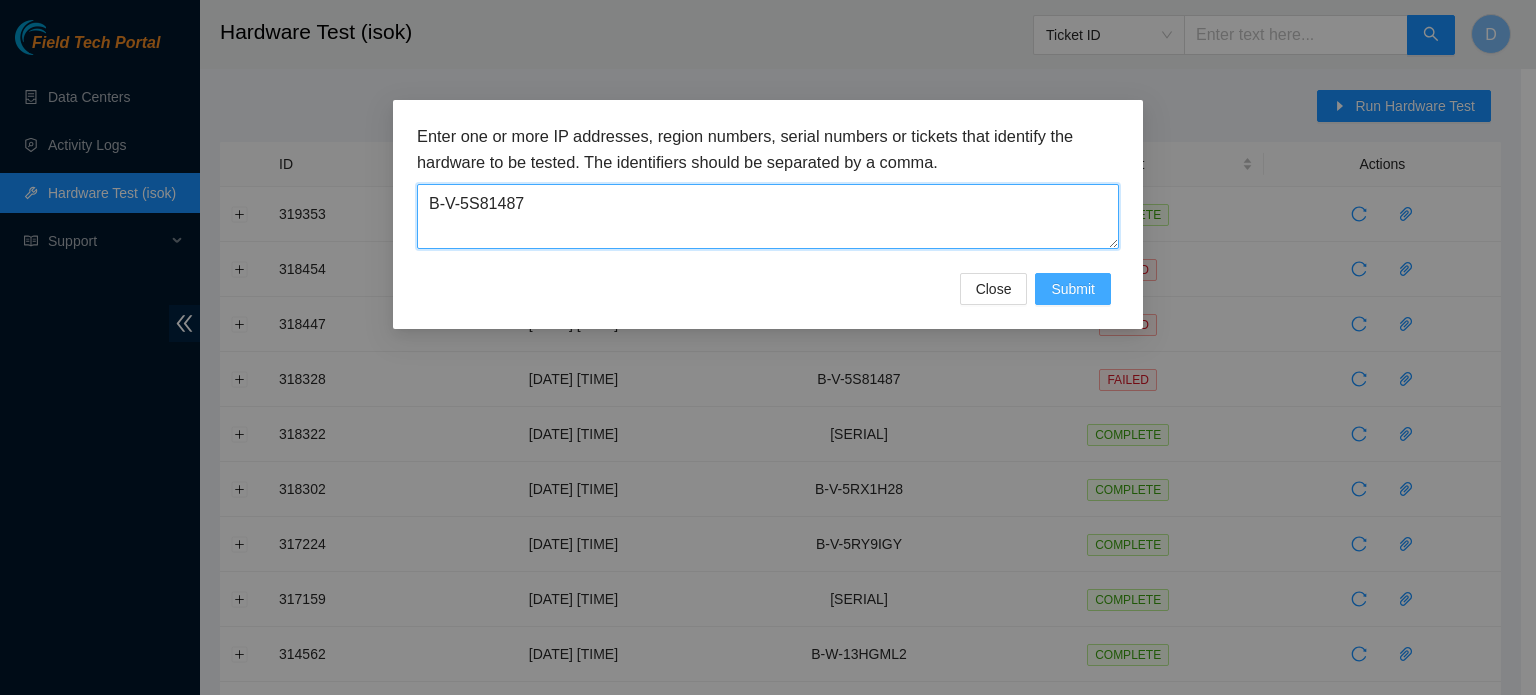 type on "B-V-5S81487" 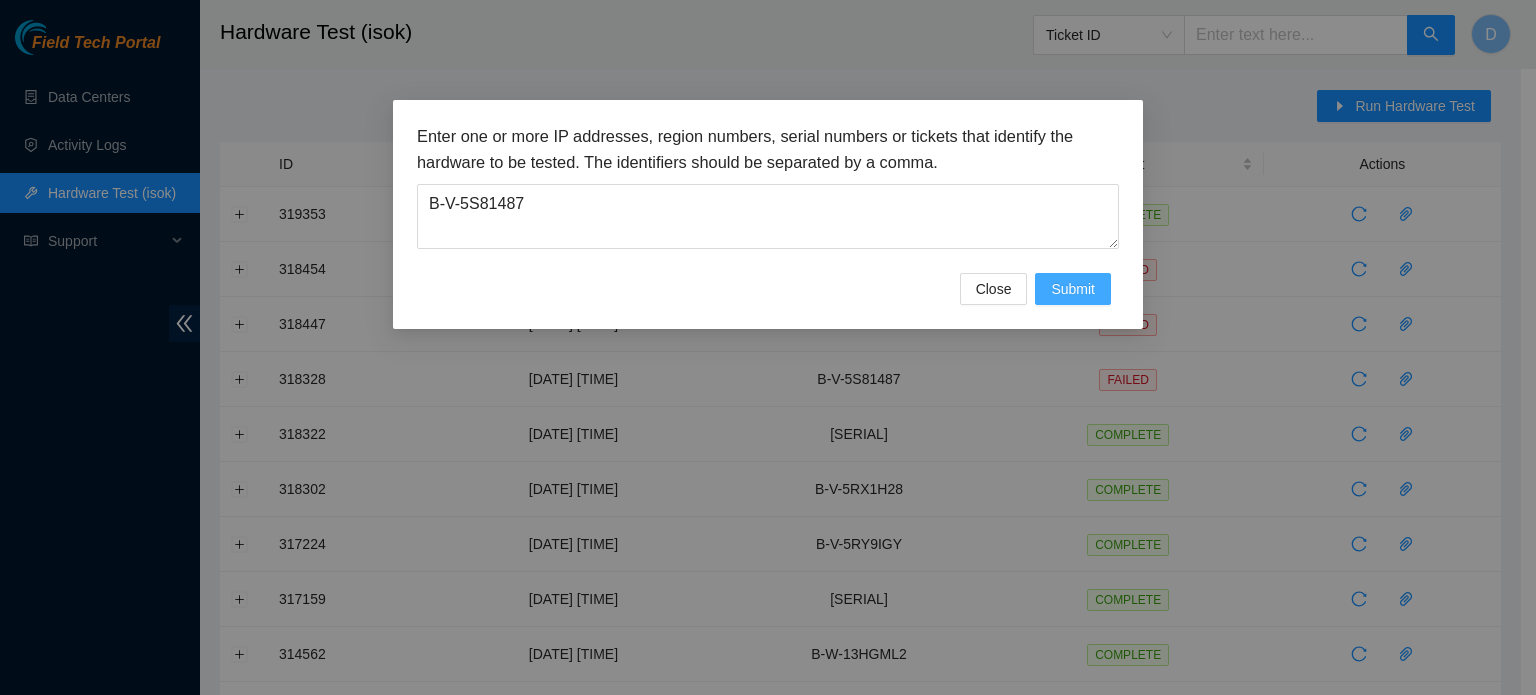 click on "Submit" at bounding box center [1073, 289] 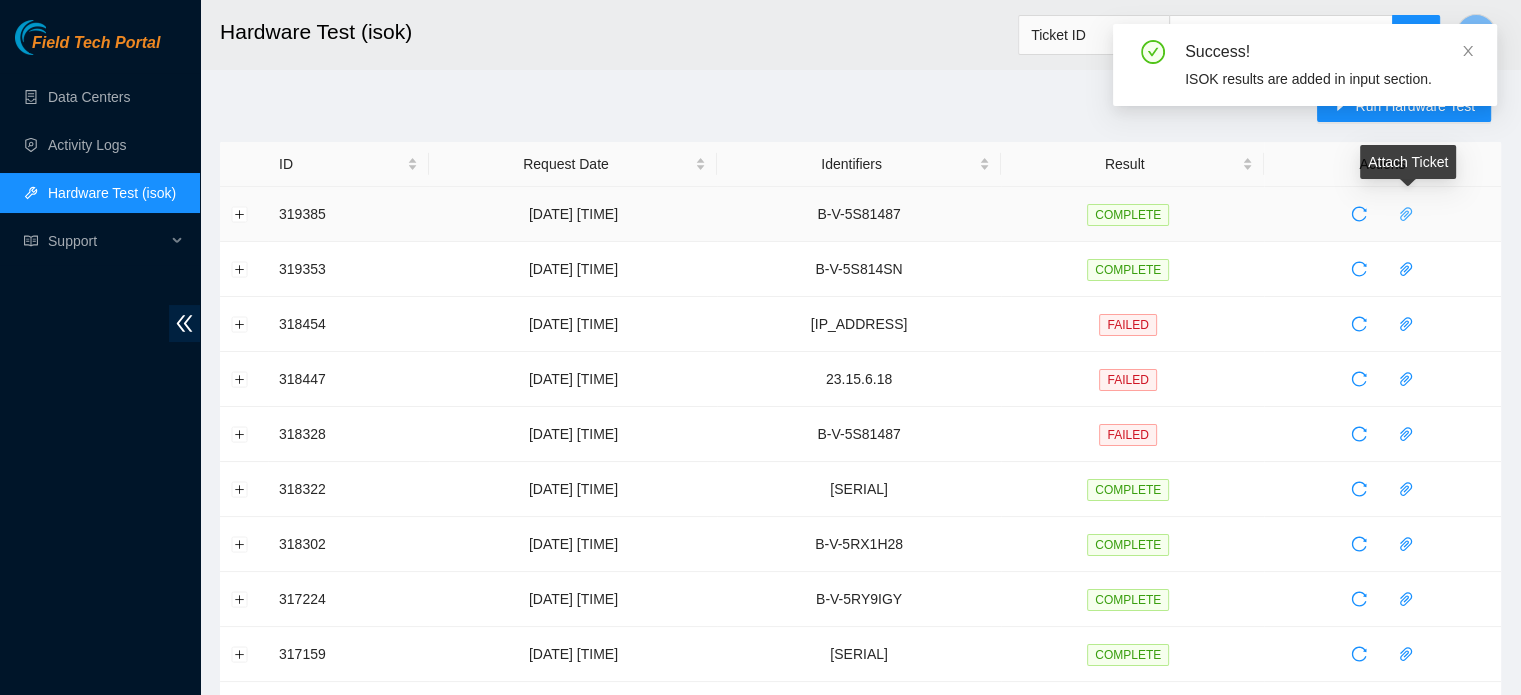 click at bounding box center (1406, 214) 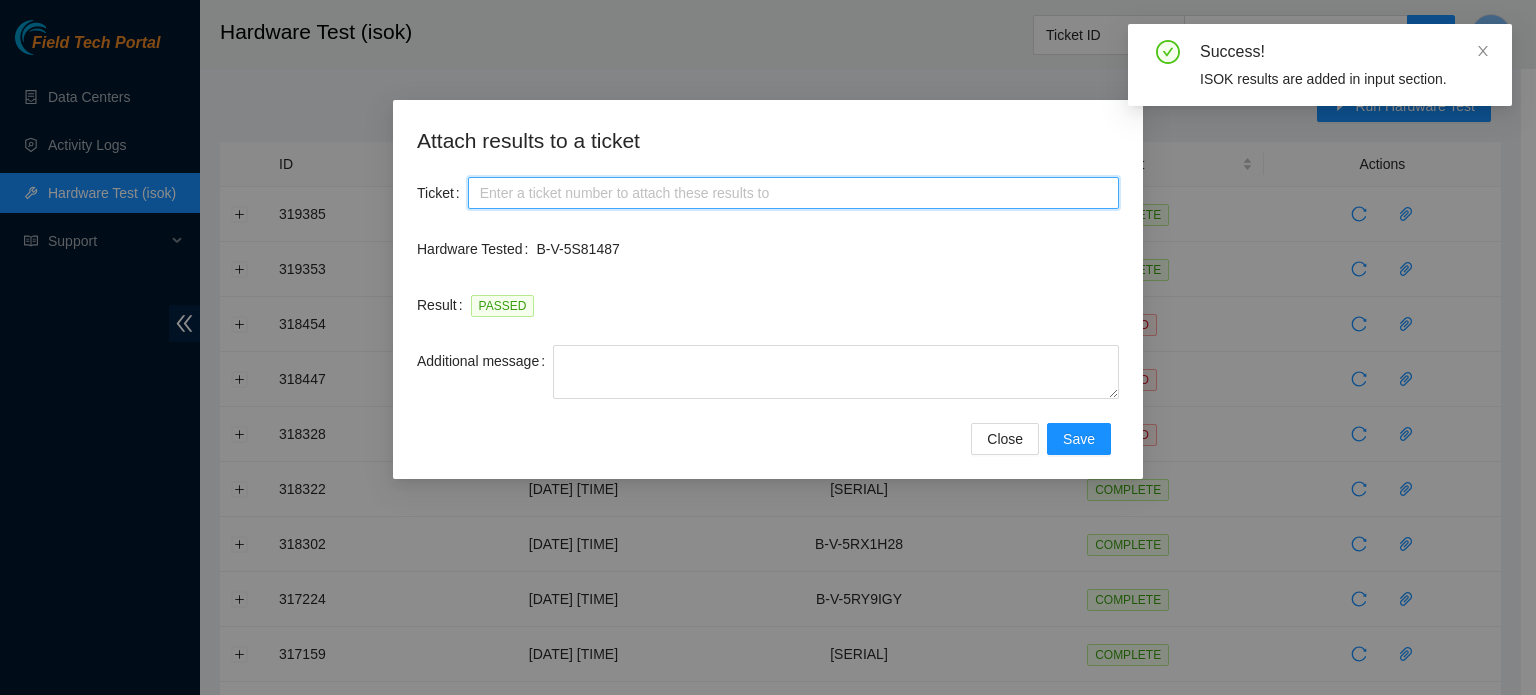 click on "Ticket" at bounding box center (793, 193) 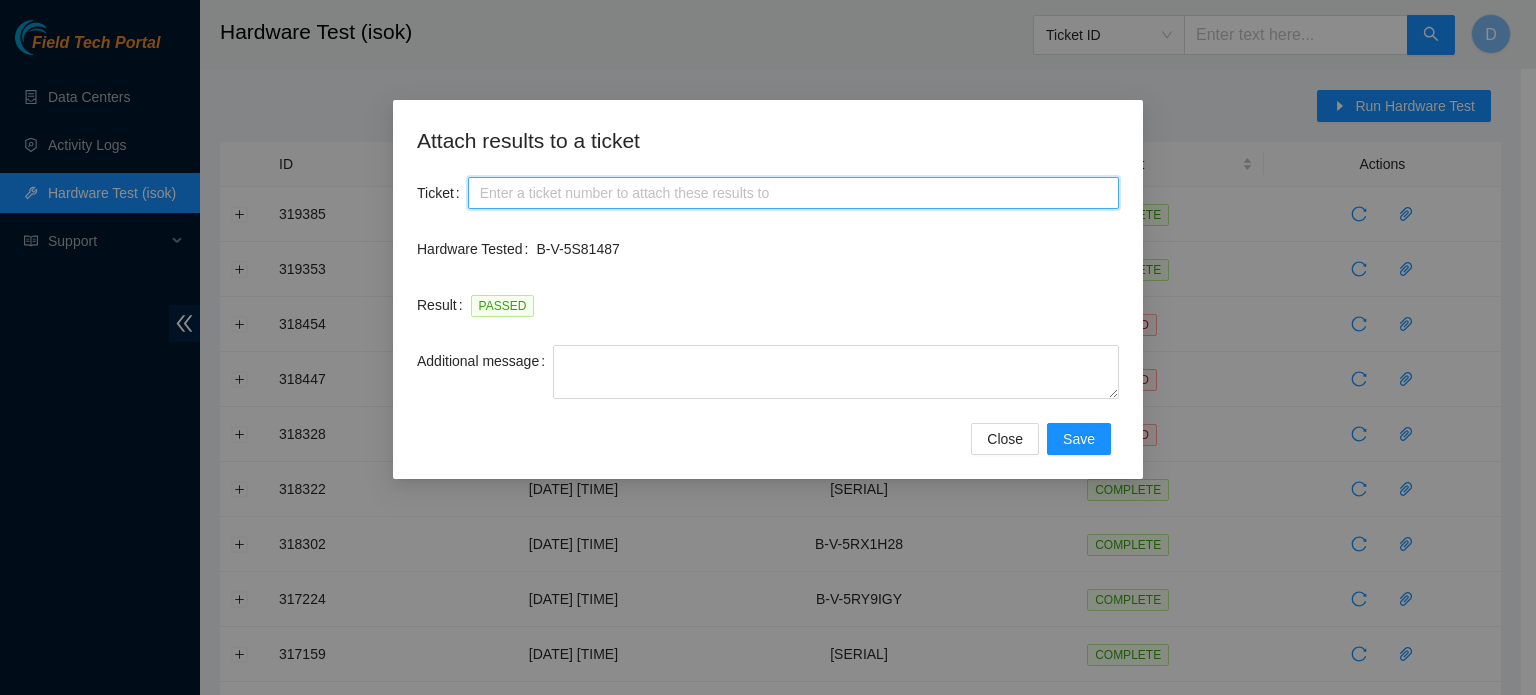 paste on "B-V-5S81487" 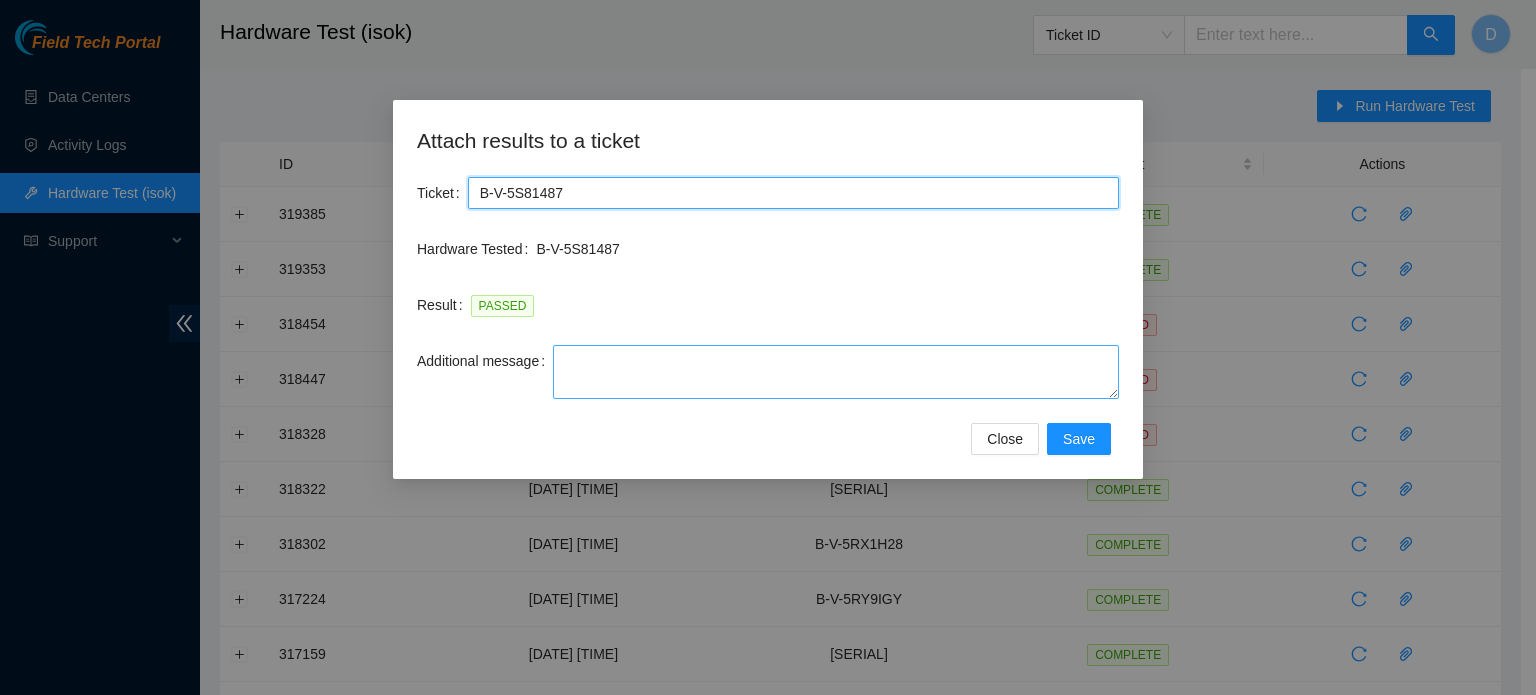 type on "B-V-5S81487" 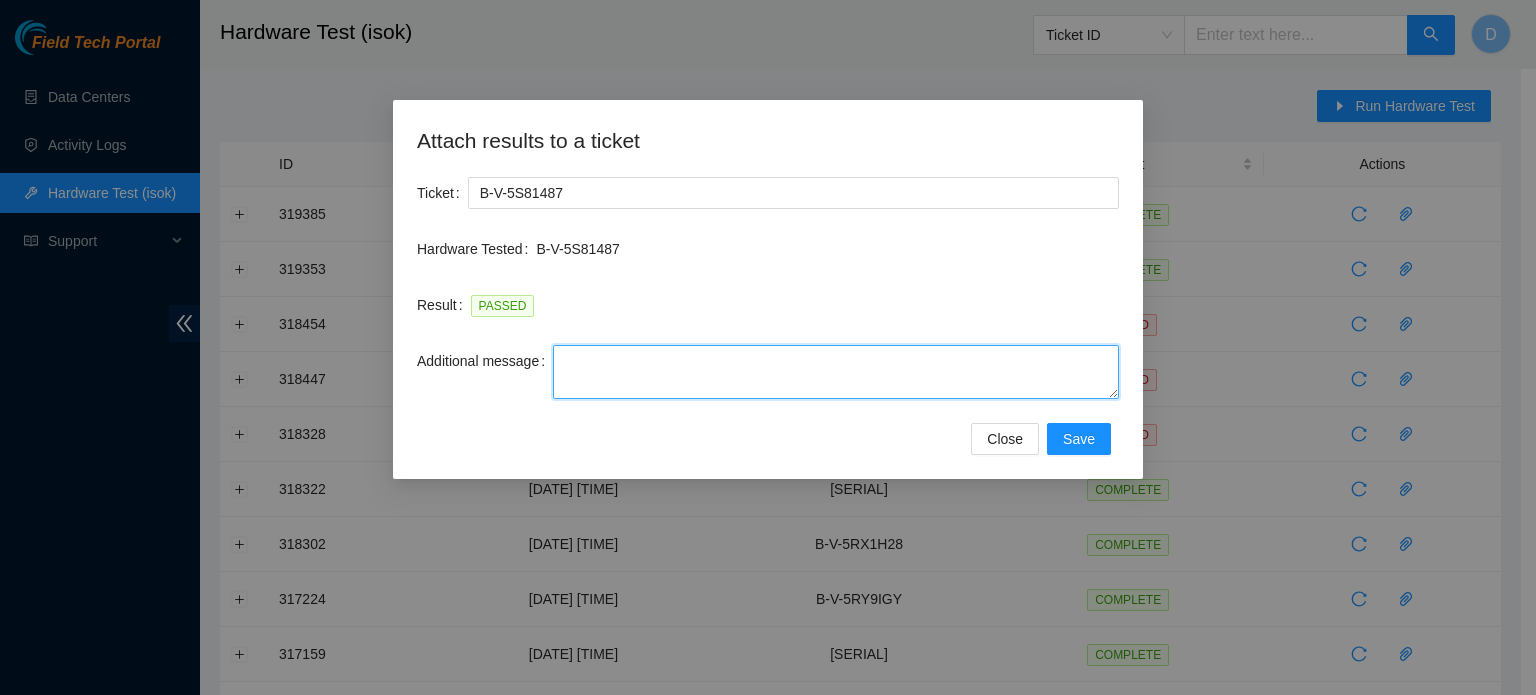 click on "Additional message" at bounding box center (836, 372) 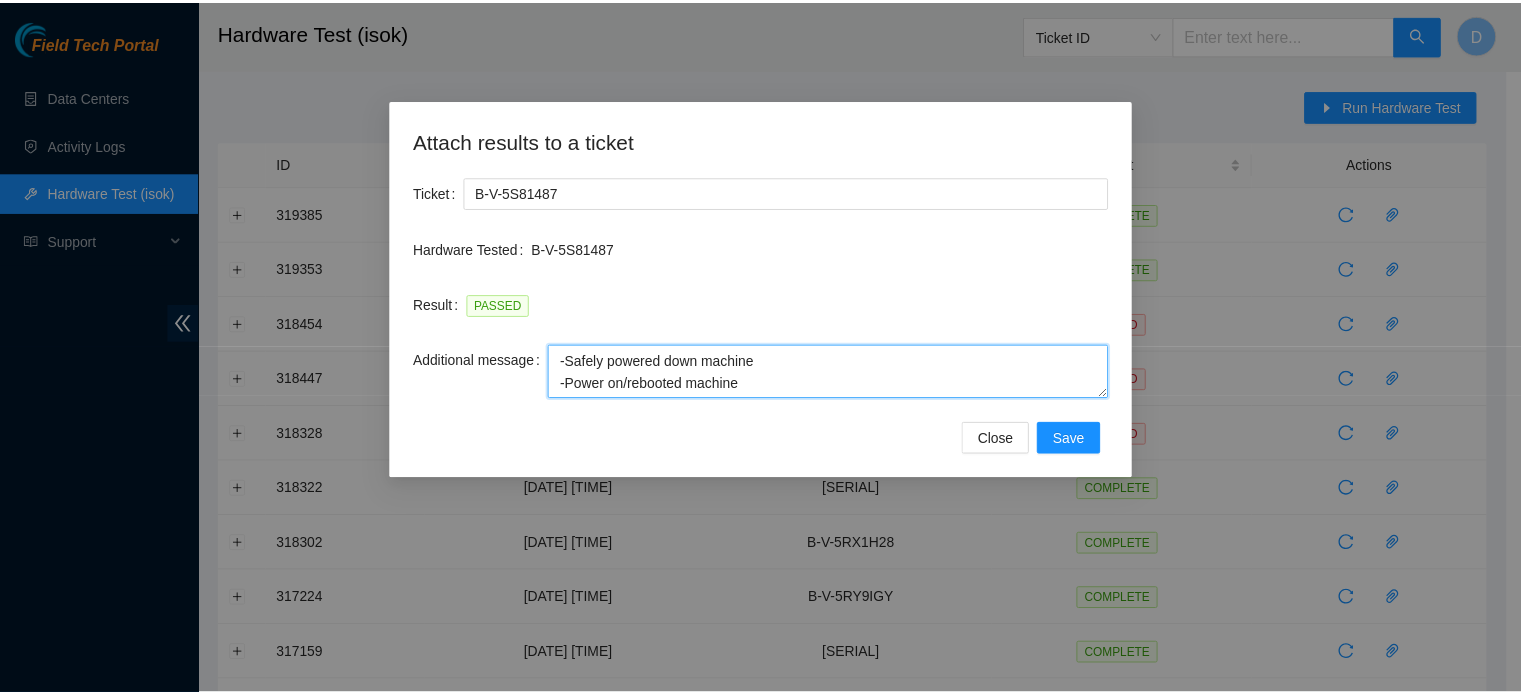 scroll, scrollTop: 82, scrollLeft: 0, axis: vertical 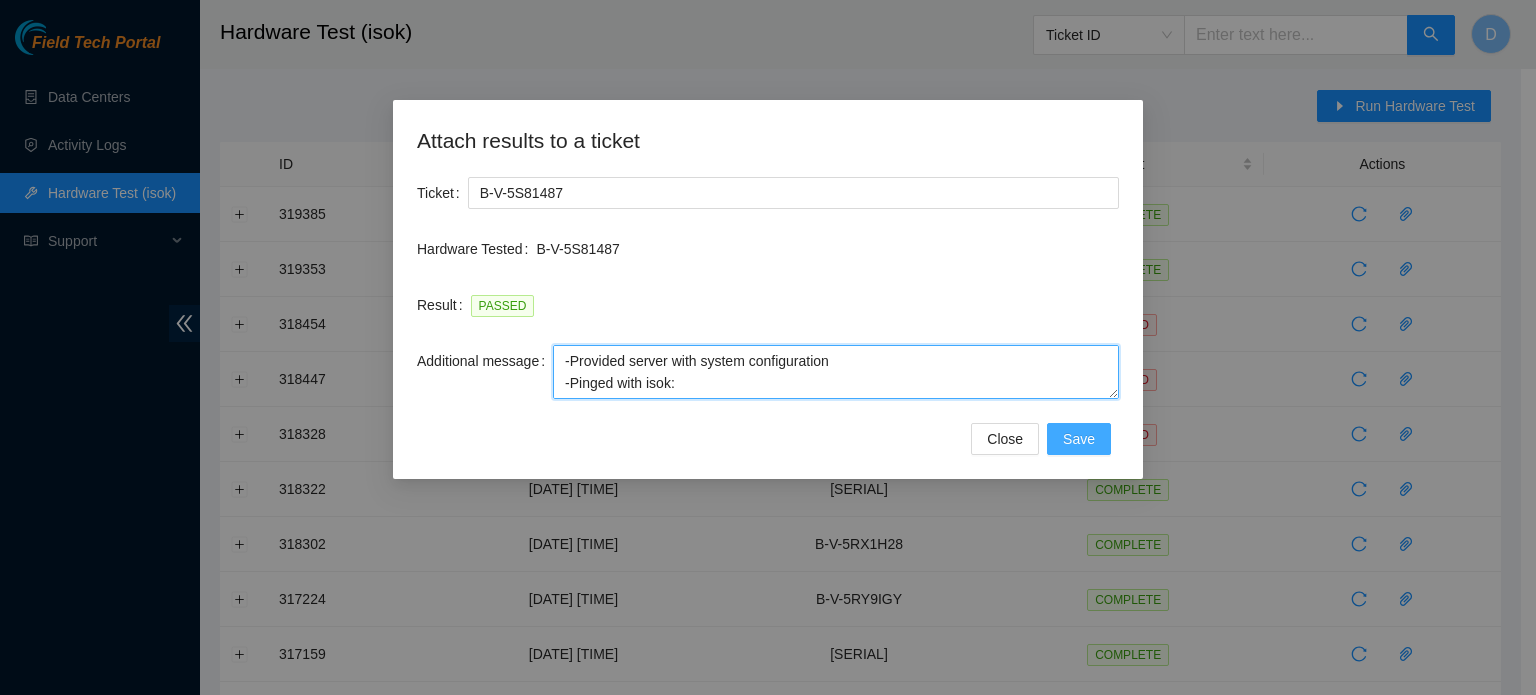 type on "-Safely powered down machine
-Power on/rebooted machine
-Rescued server with version 23.0.3
-Provided server with system configuration
-Pinged with isok:" 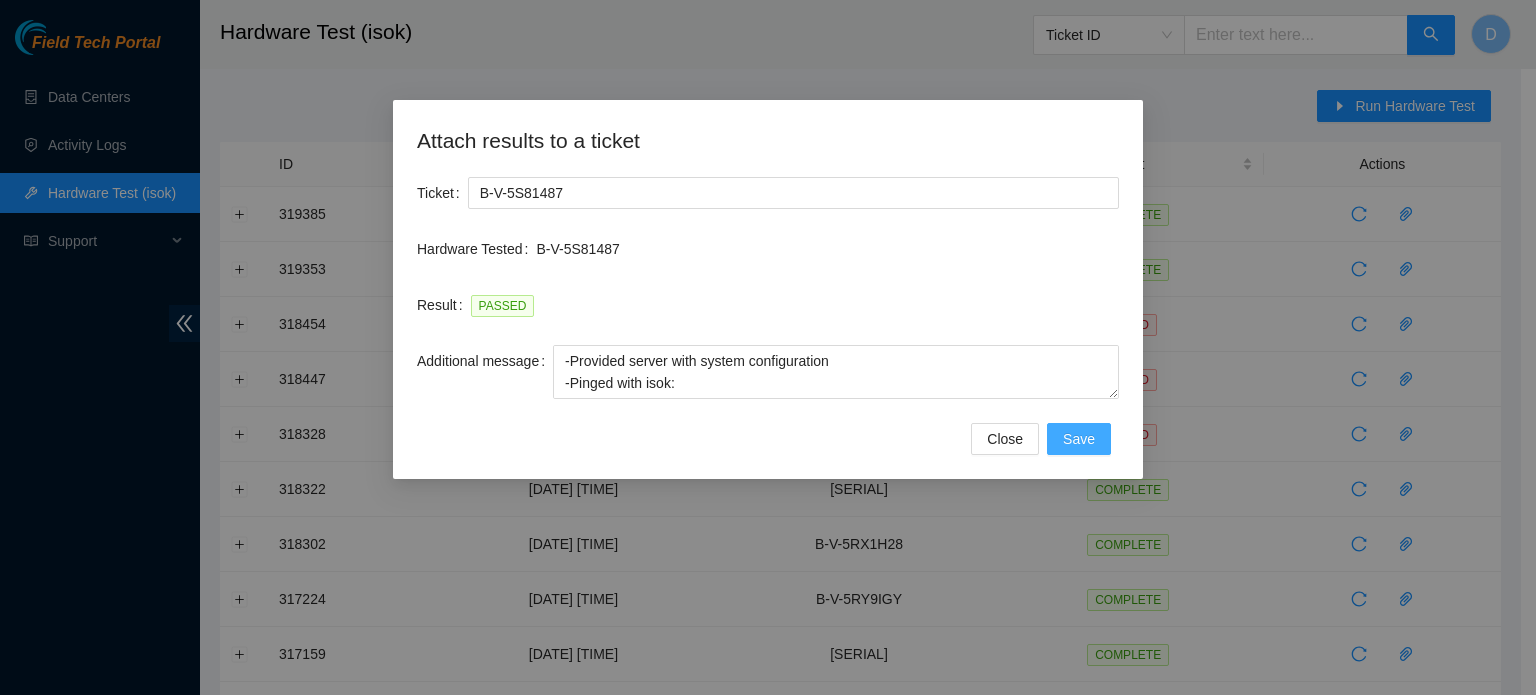 click on "Save" at bounding box center [1079, 439] 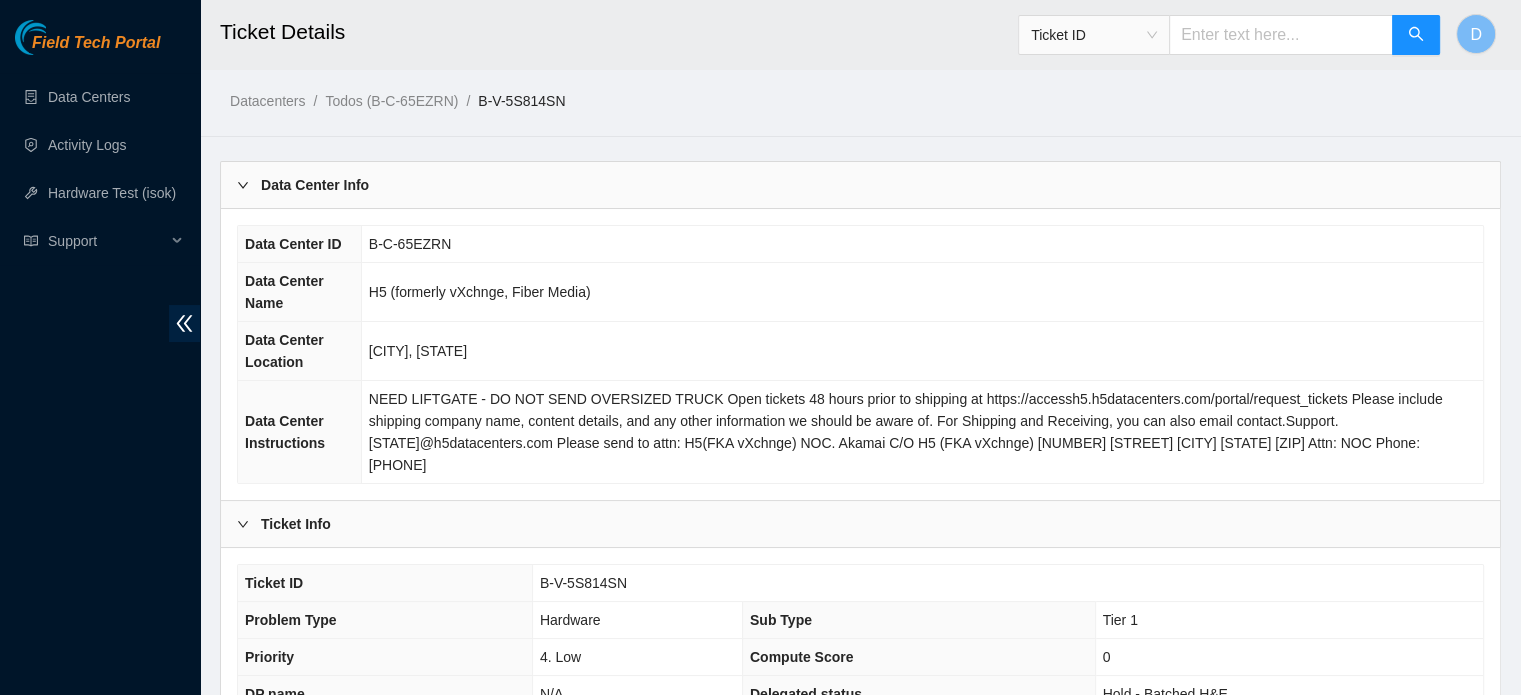 scroll, scrollTop: 633, scrollLeft: 0, axis: vertical 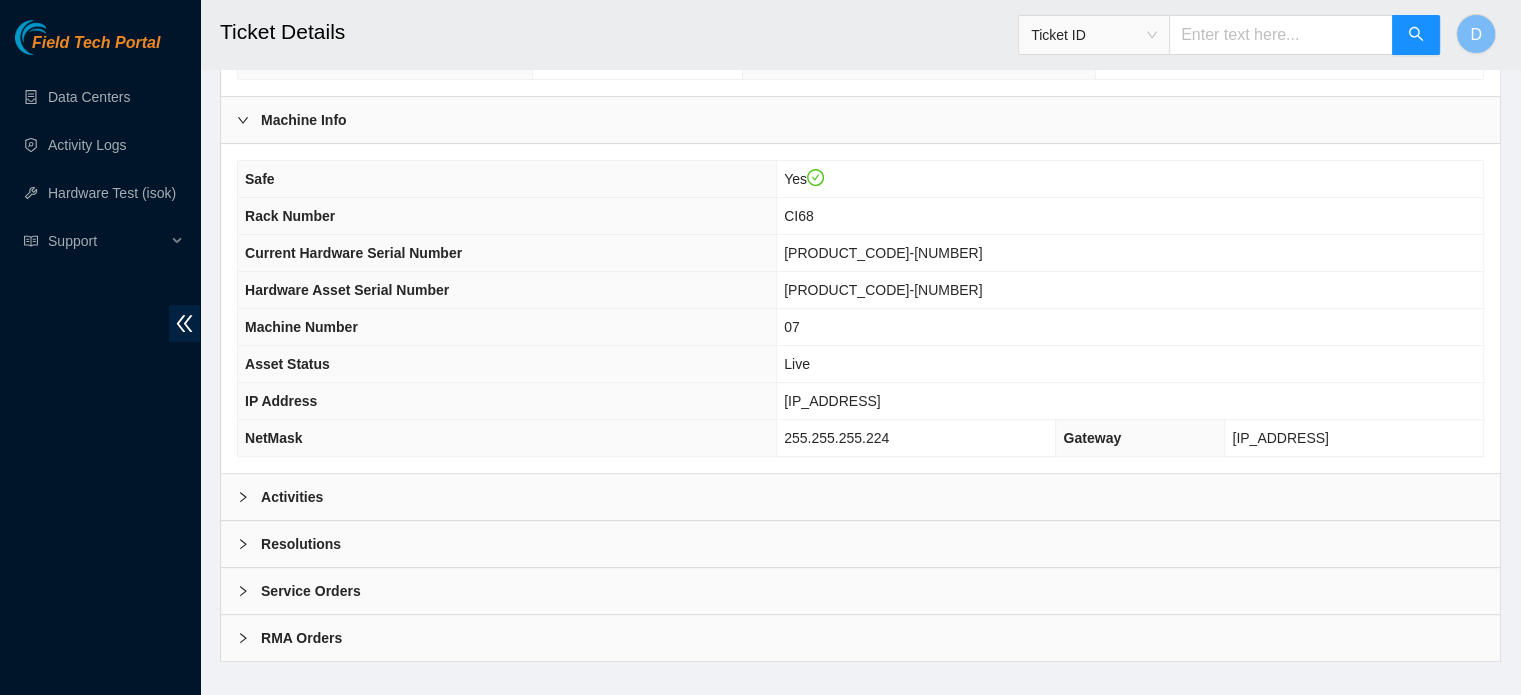 click on "Resolutions" at bounding box center [301, 544] 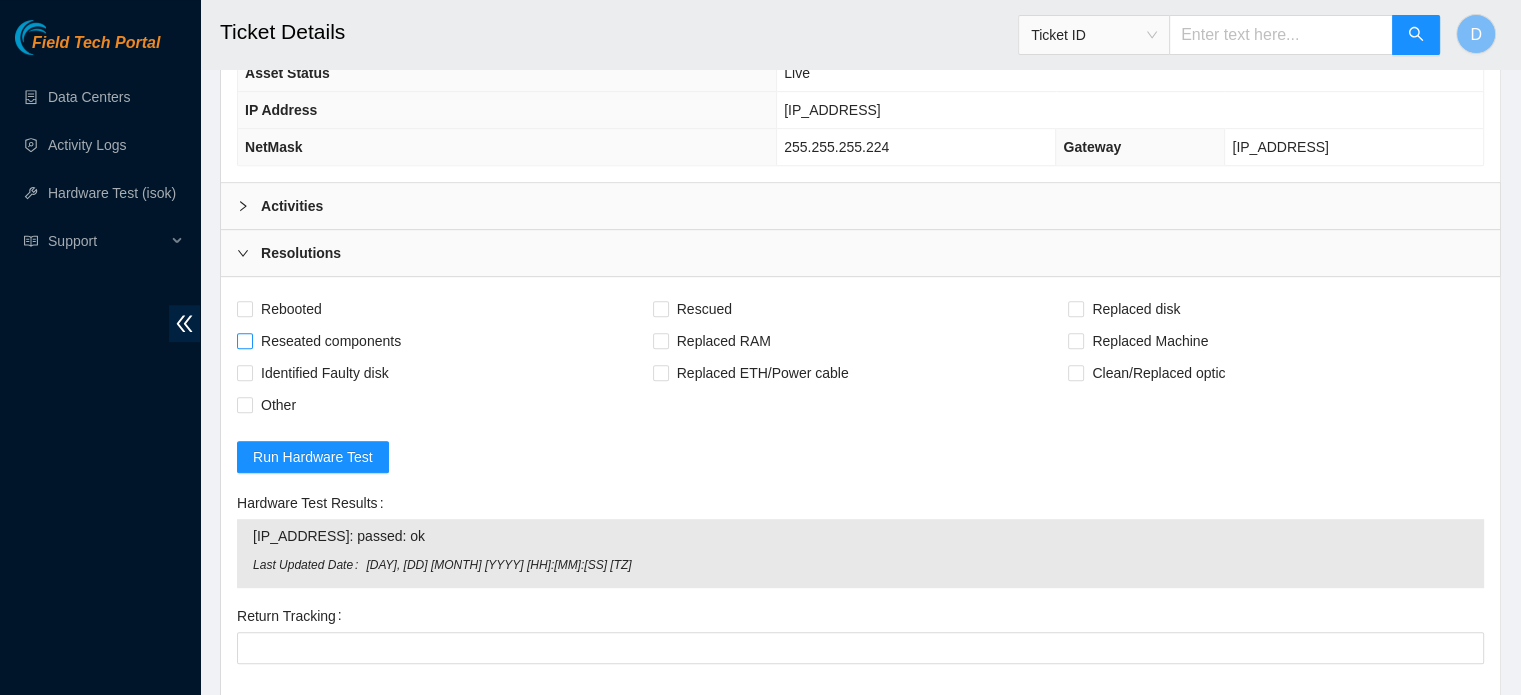 scroll, scrollTop: 922, scrollLeft: 0, axis: vertical 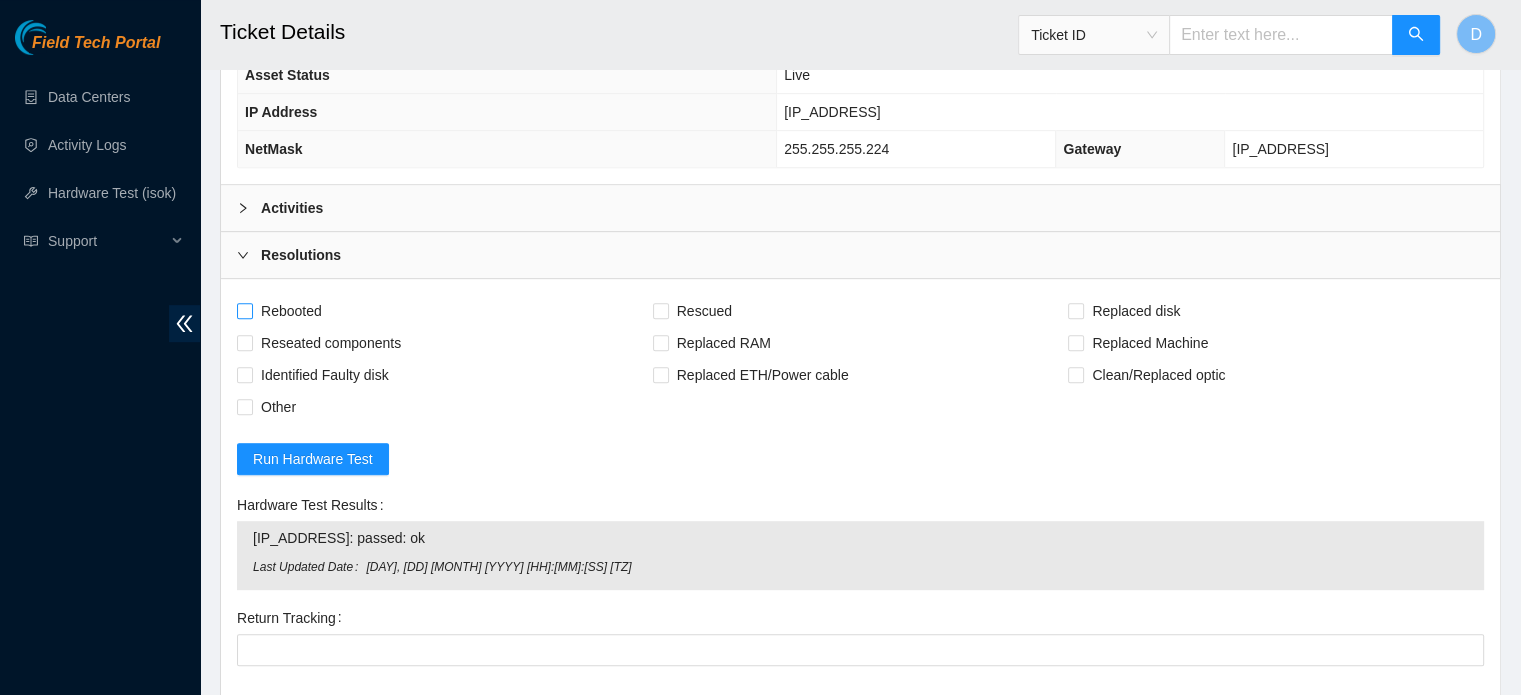 click on "Rebooted" at bounding box center [291, 311] 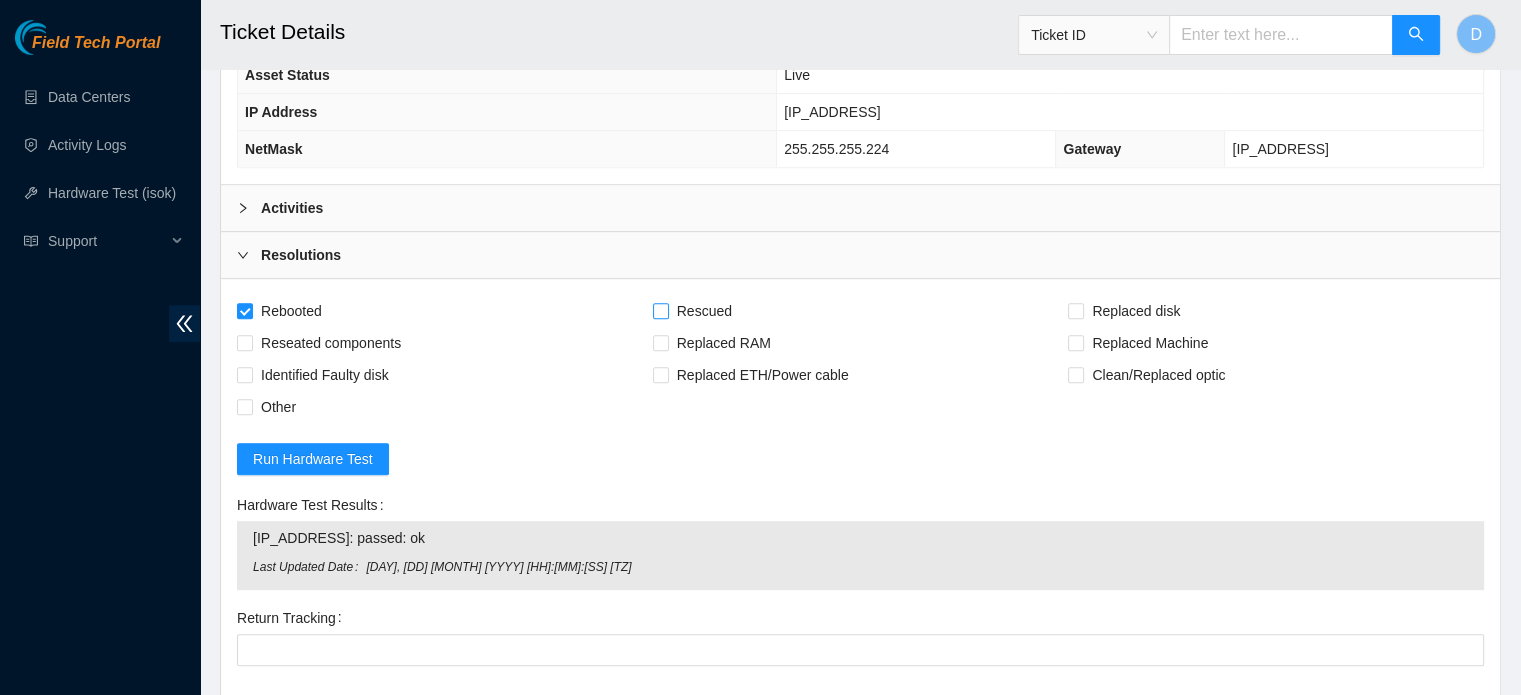 click on "Rescued" at bounding box center (704, 311) 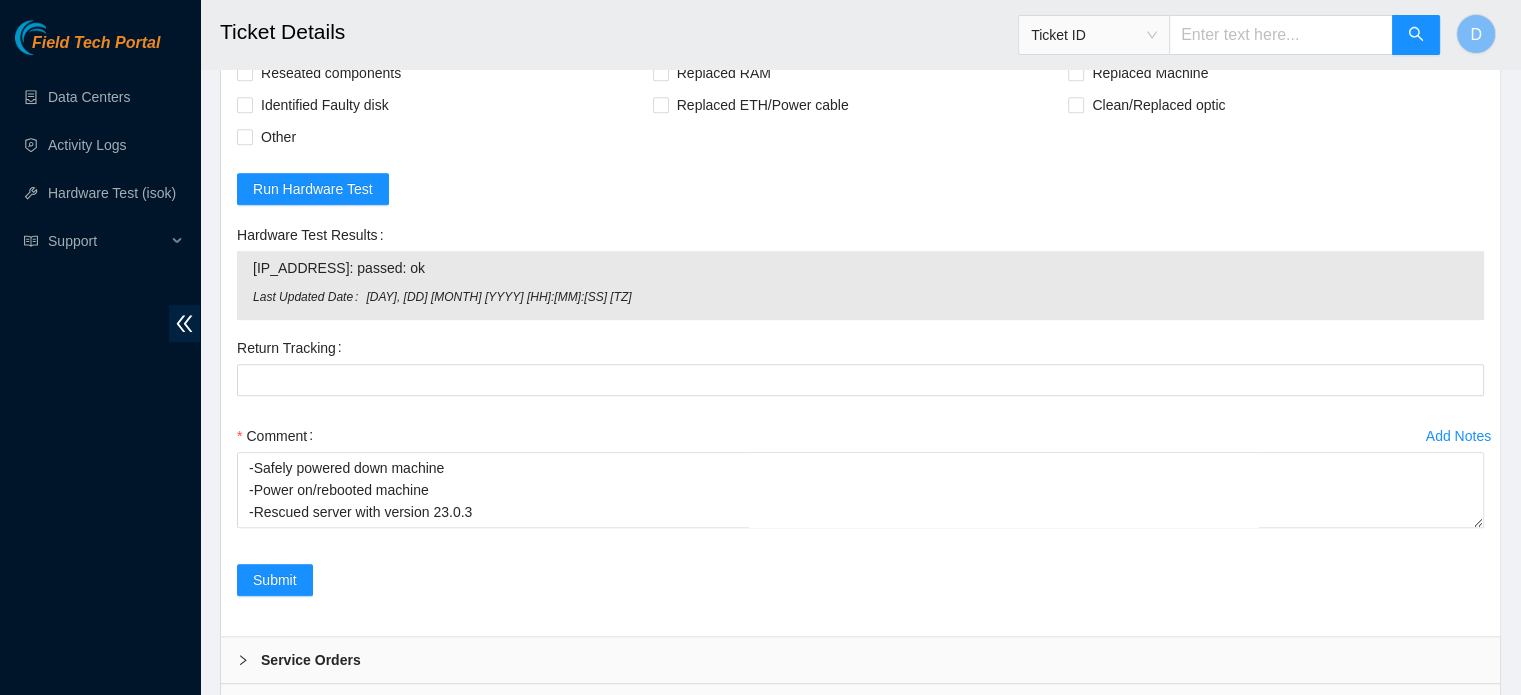 scroll, scrollTop: 1260, scrollLeft: 0, axis: vertical 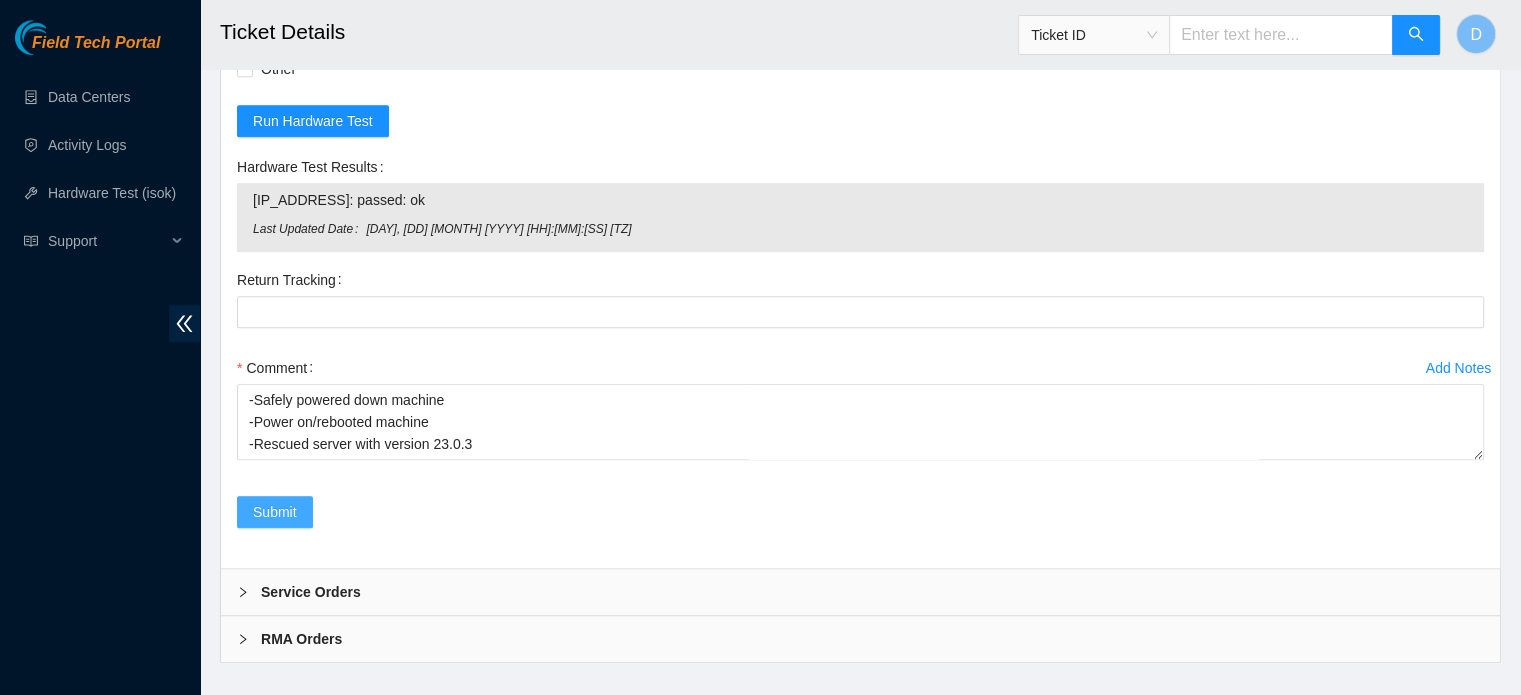 click on "Submit" at bounding box center [275, 512] 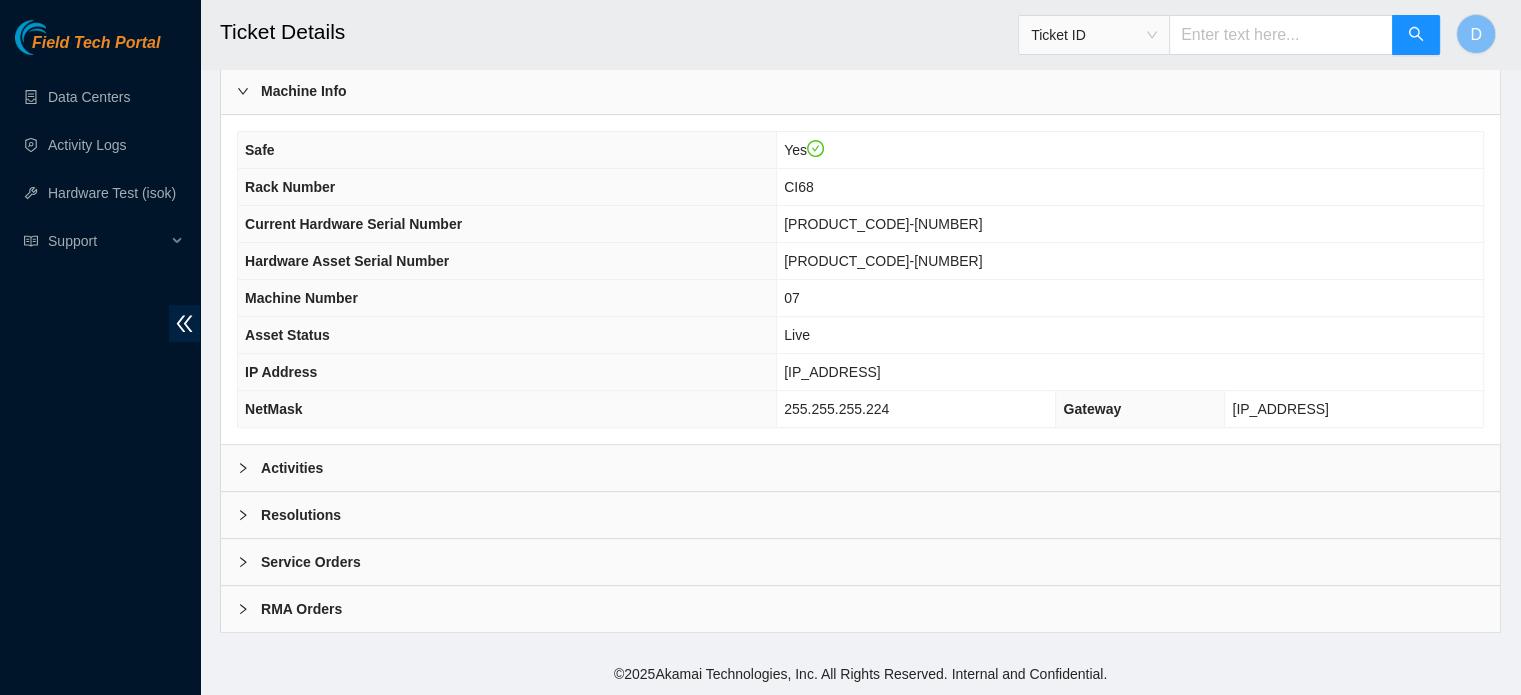 scroll, scrollTop: 633, scrollLeft: 0, axis: vertical 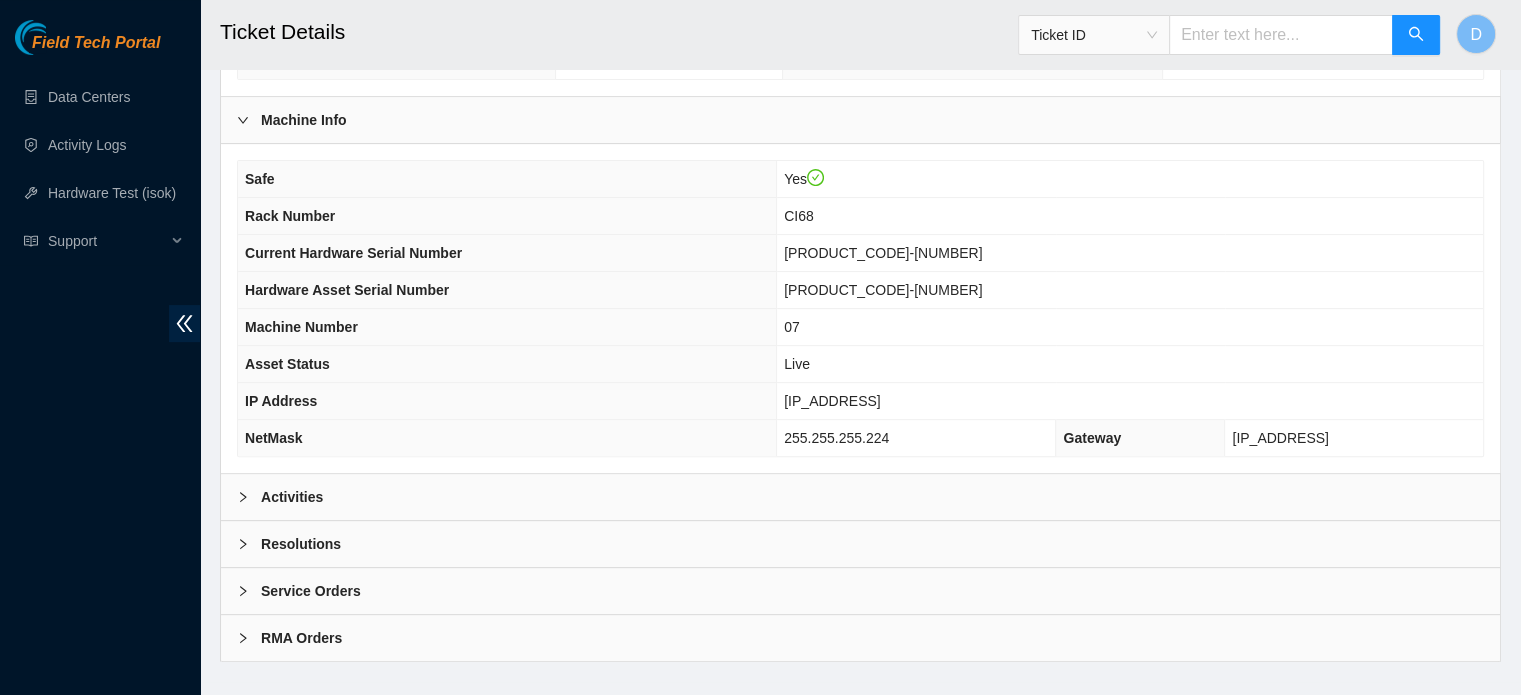 click on "Activities" at bounding box center [860, 497] 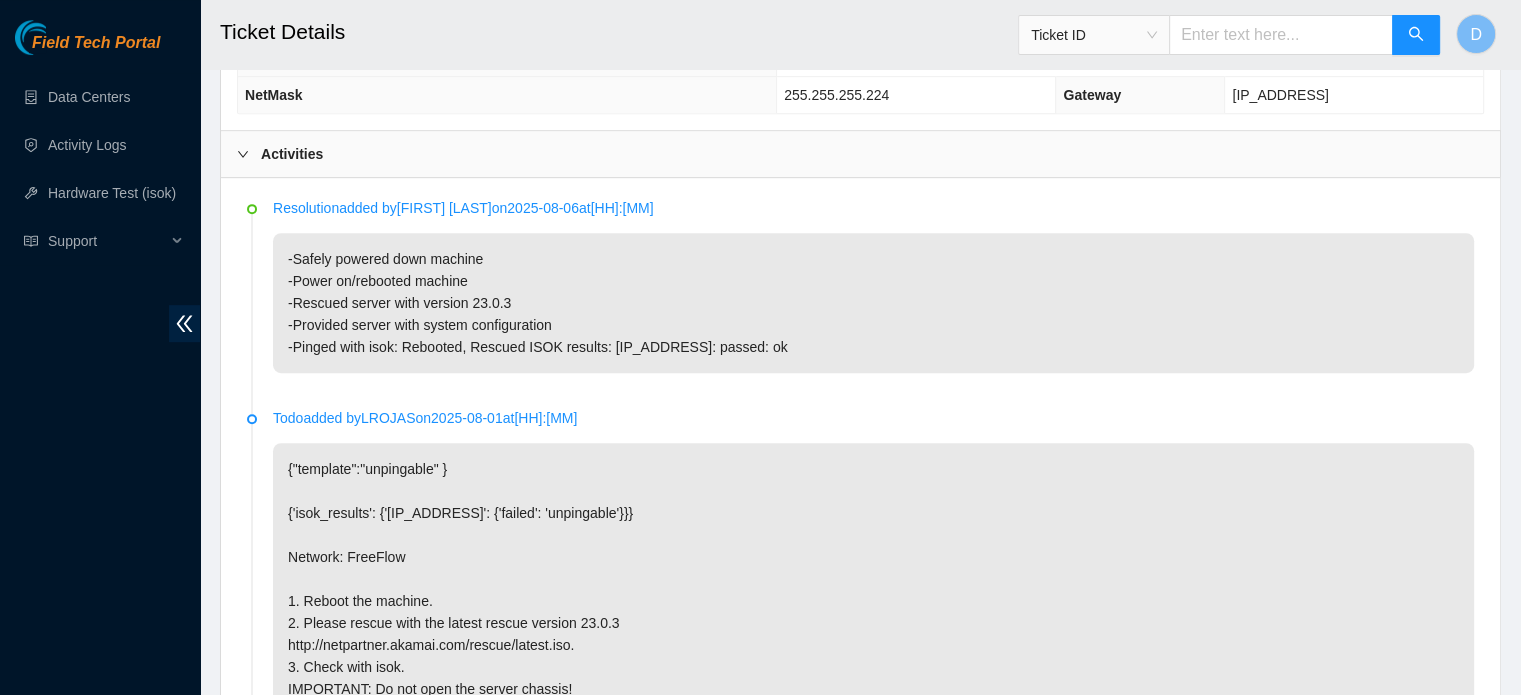 scroll, scrollTop: 980, scrollLeft: 0, axis: vertical 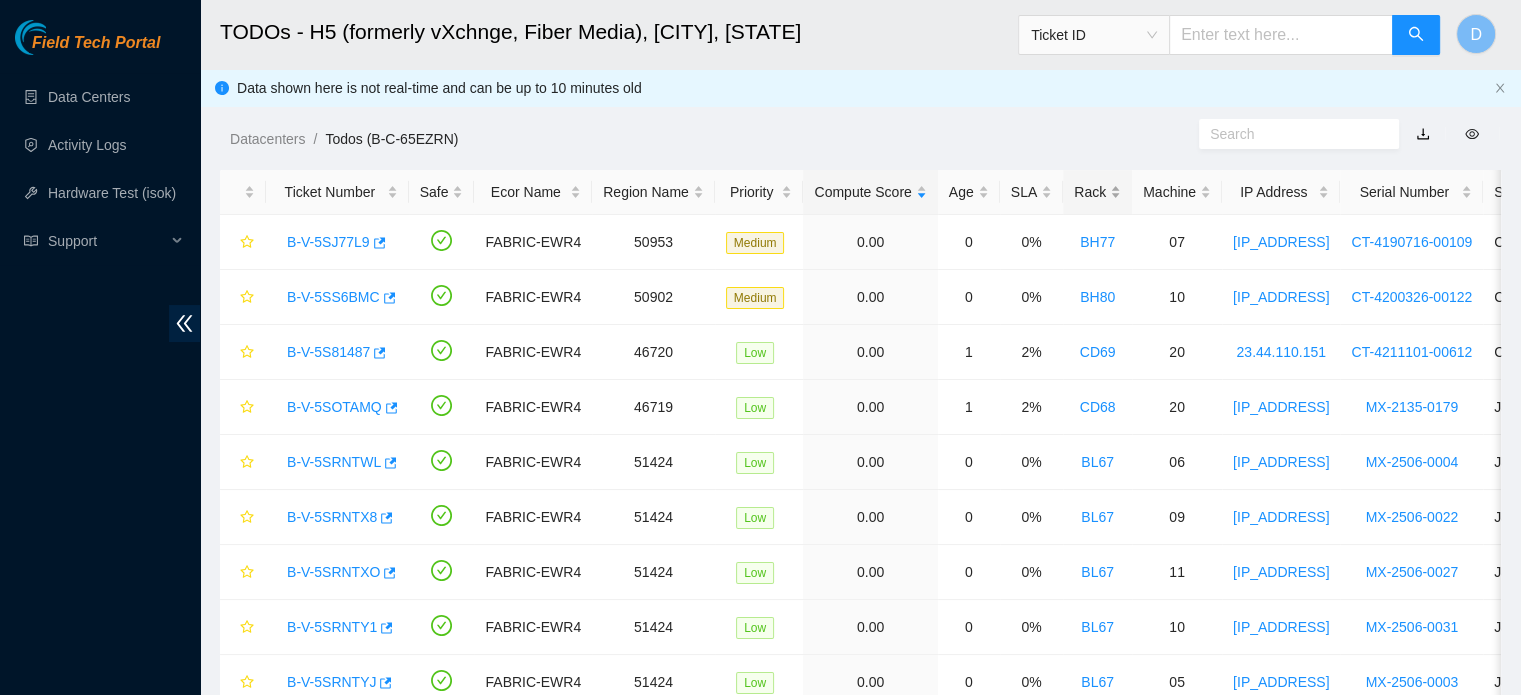 click on "Rack" at bounding box center (1097, 192) 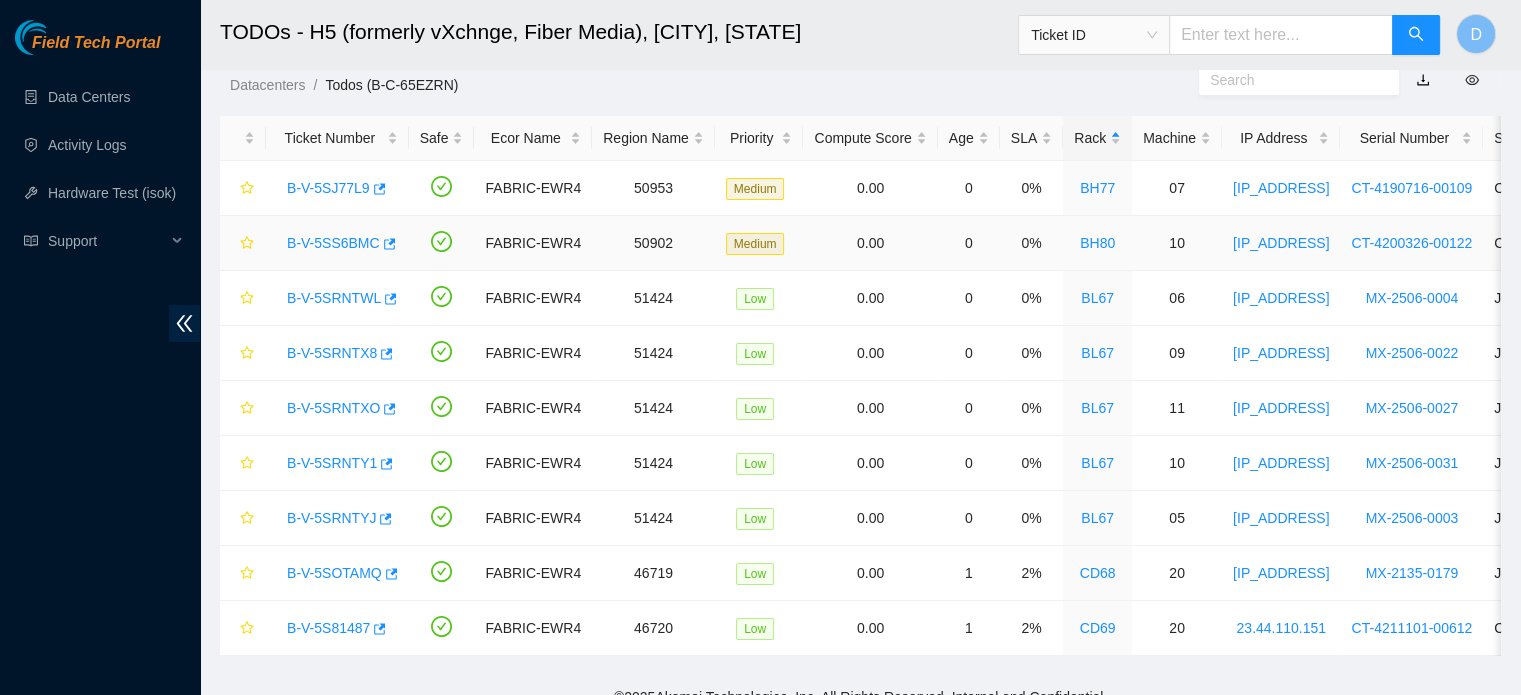 scroll, scrollTop: 90, scrollLeft: 0, axis: vertical 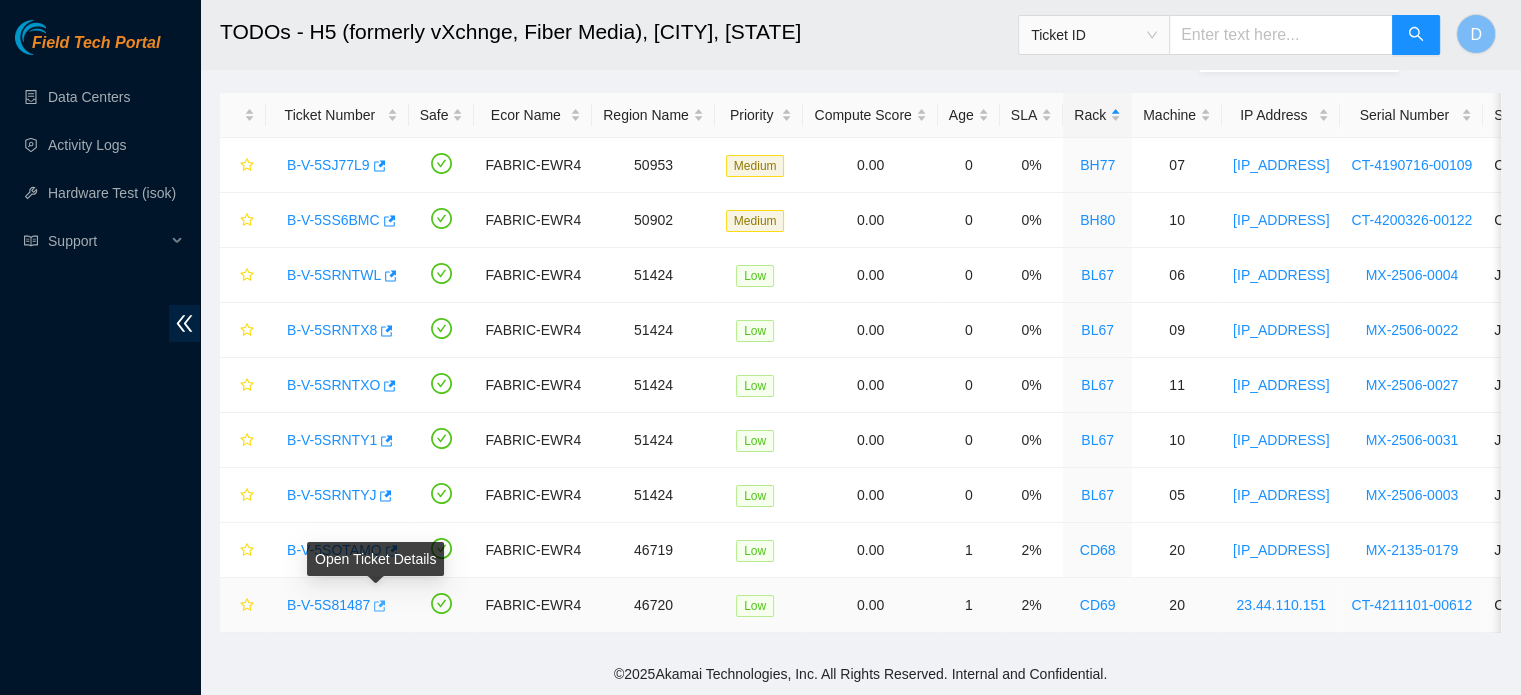 click 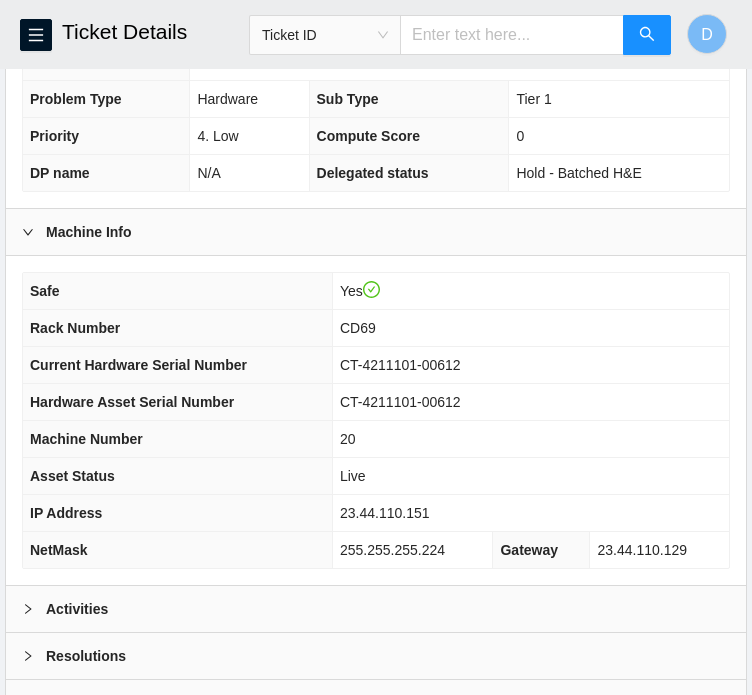 scroll, scrollTop: 706, scrollLeft: 0, axis: vertical 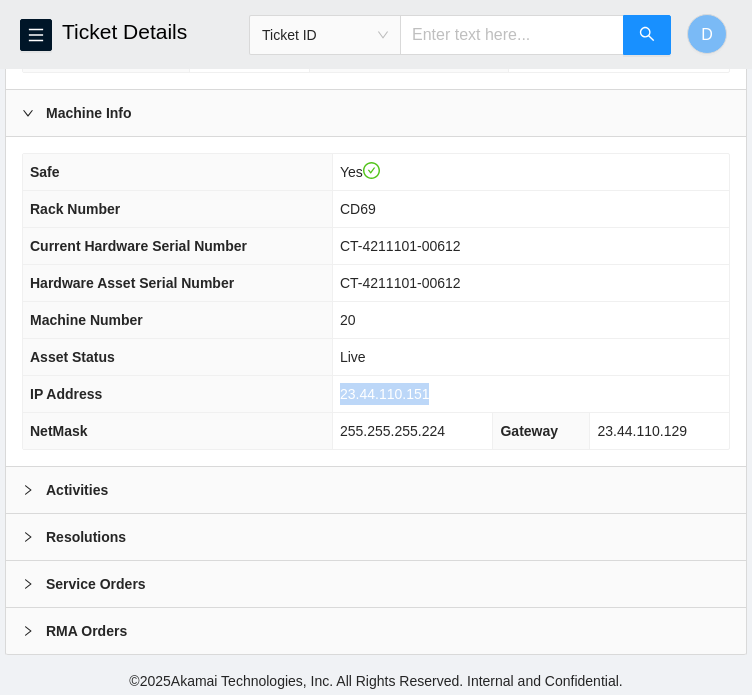 drag, startPoint x: 345, startPoint y: 387, endPoint x: 489, endPoint y: 402, distance: 144.77914 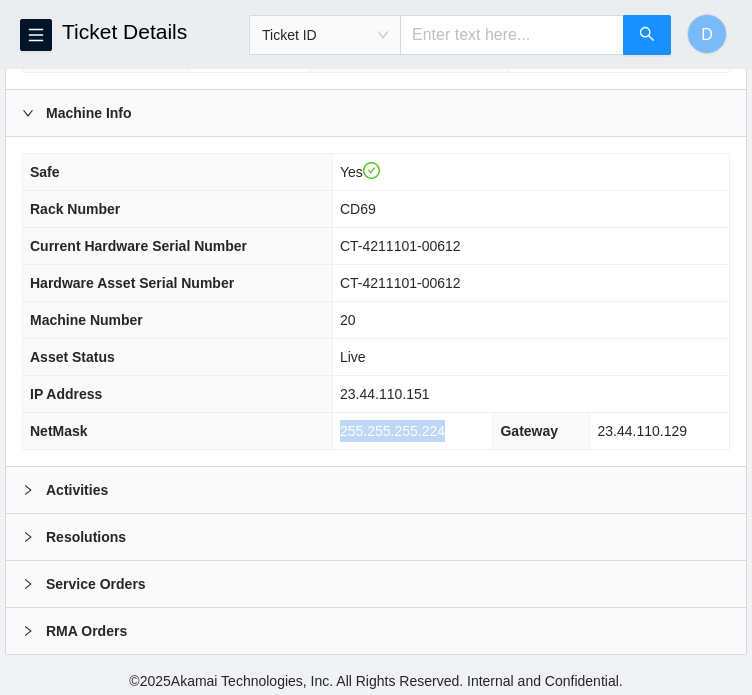 drag, startPoint x: 345, startPoint y: 427, endPoint x: 500, endPoint y: 438, distance: 155.38983 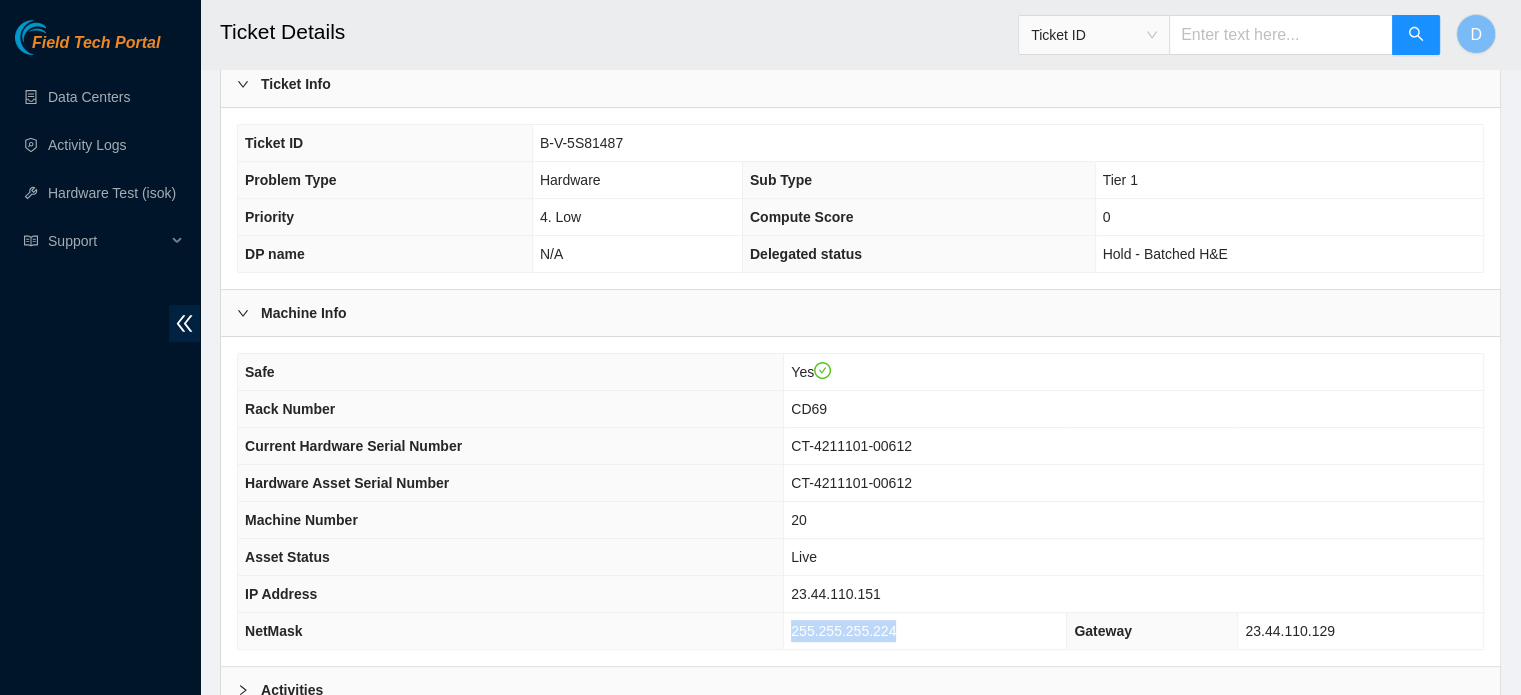 scroll, scrollTop: 408, scrollLeft: 0, axis: vertical 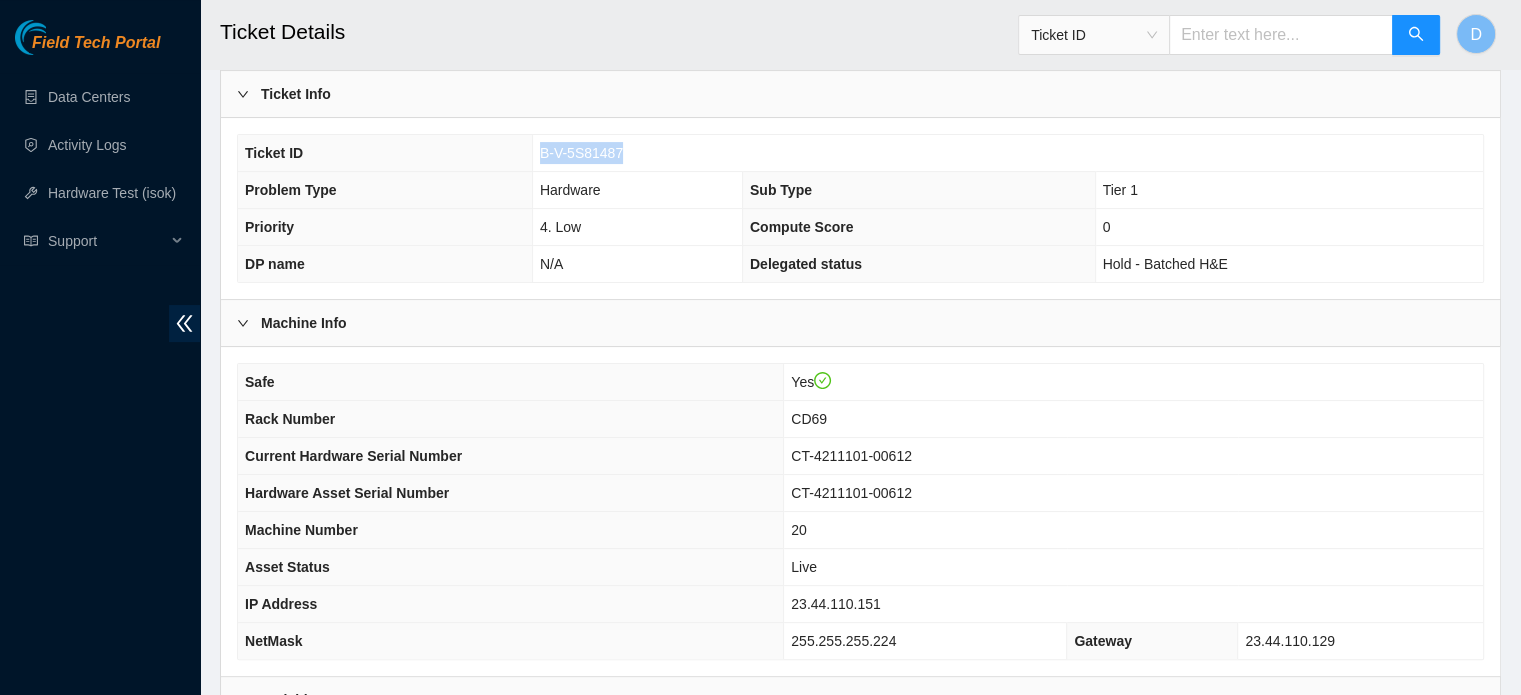 drag, startPoint x: 534, startPoint y: 140, endPoint x: 637, endPoint y: 143, distance: 103.04368 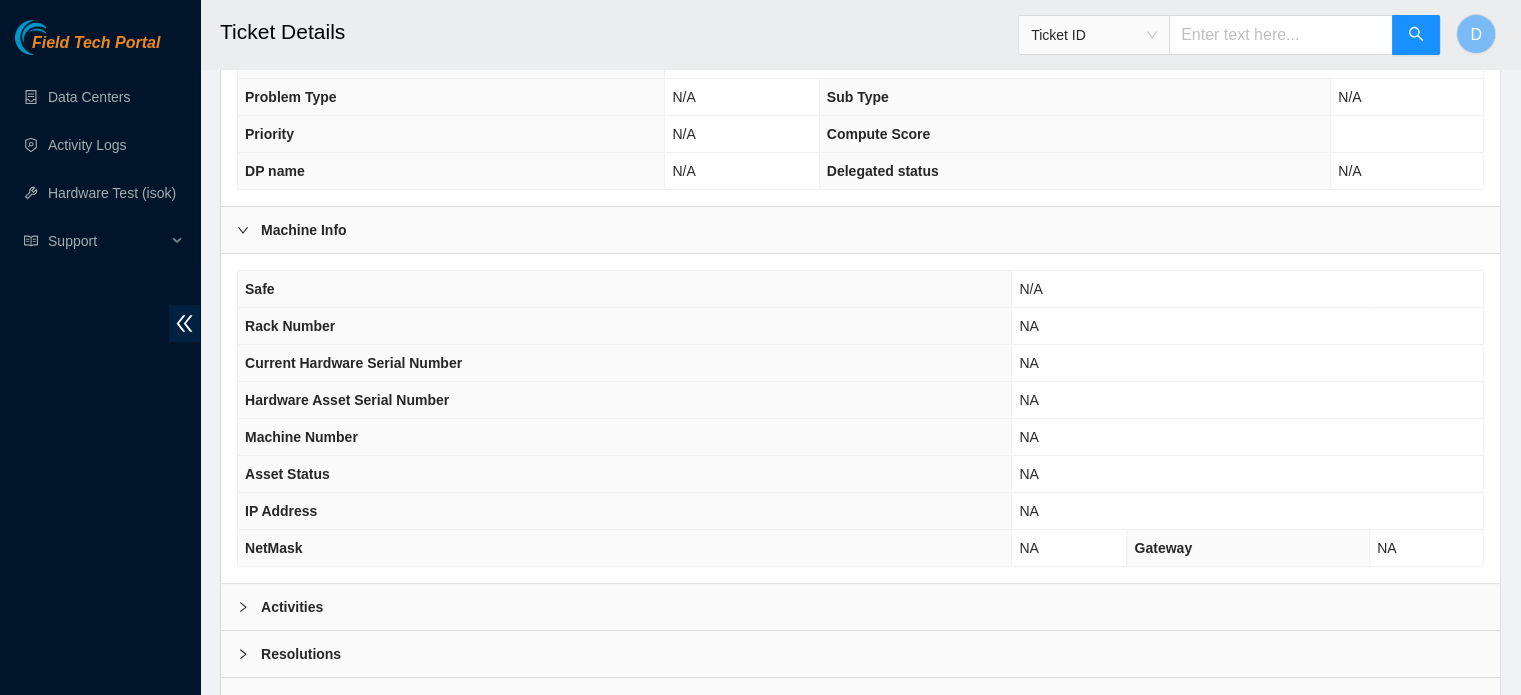 scroll, scrollTop: 452, scrollLeft: 0, axis: vertical 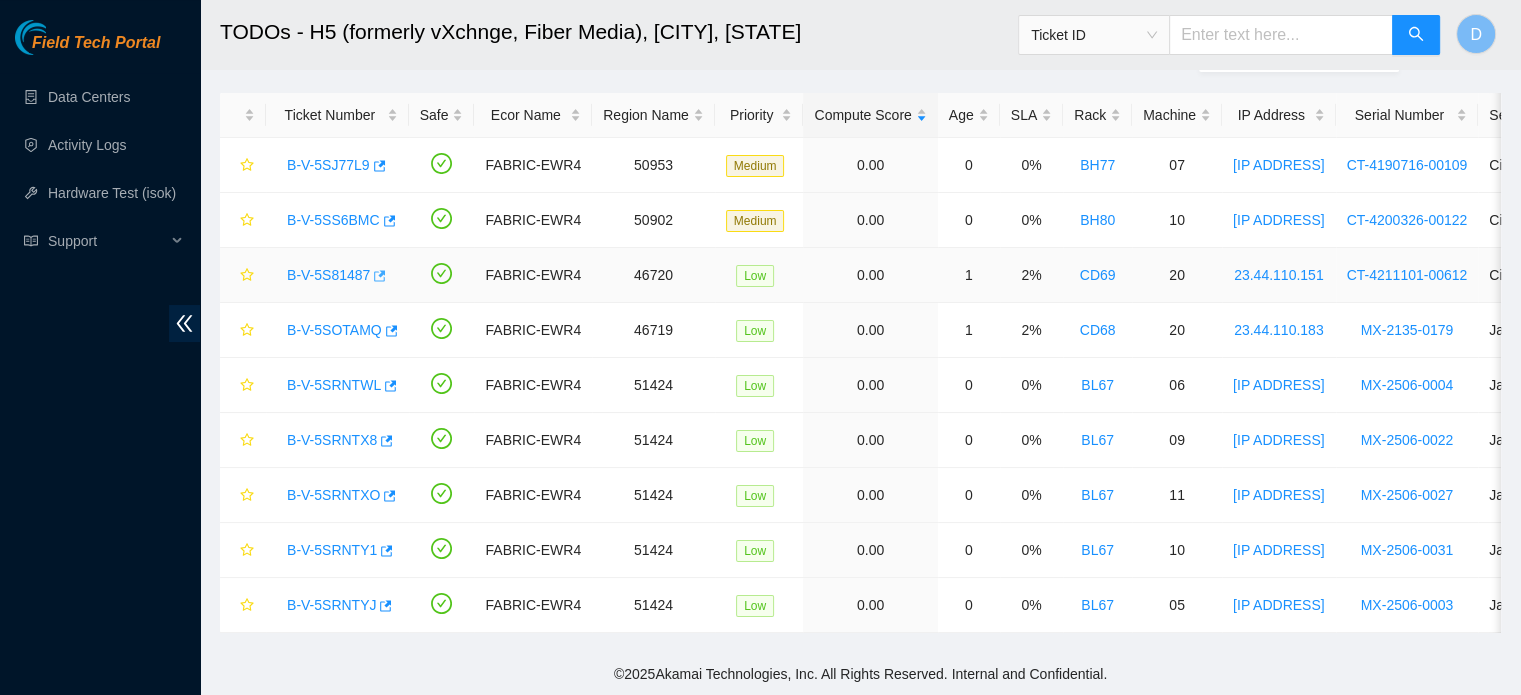 click 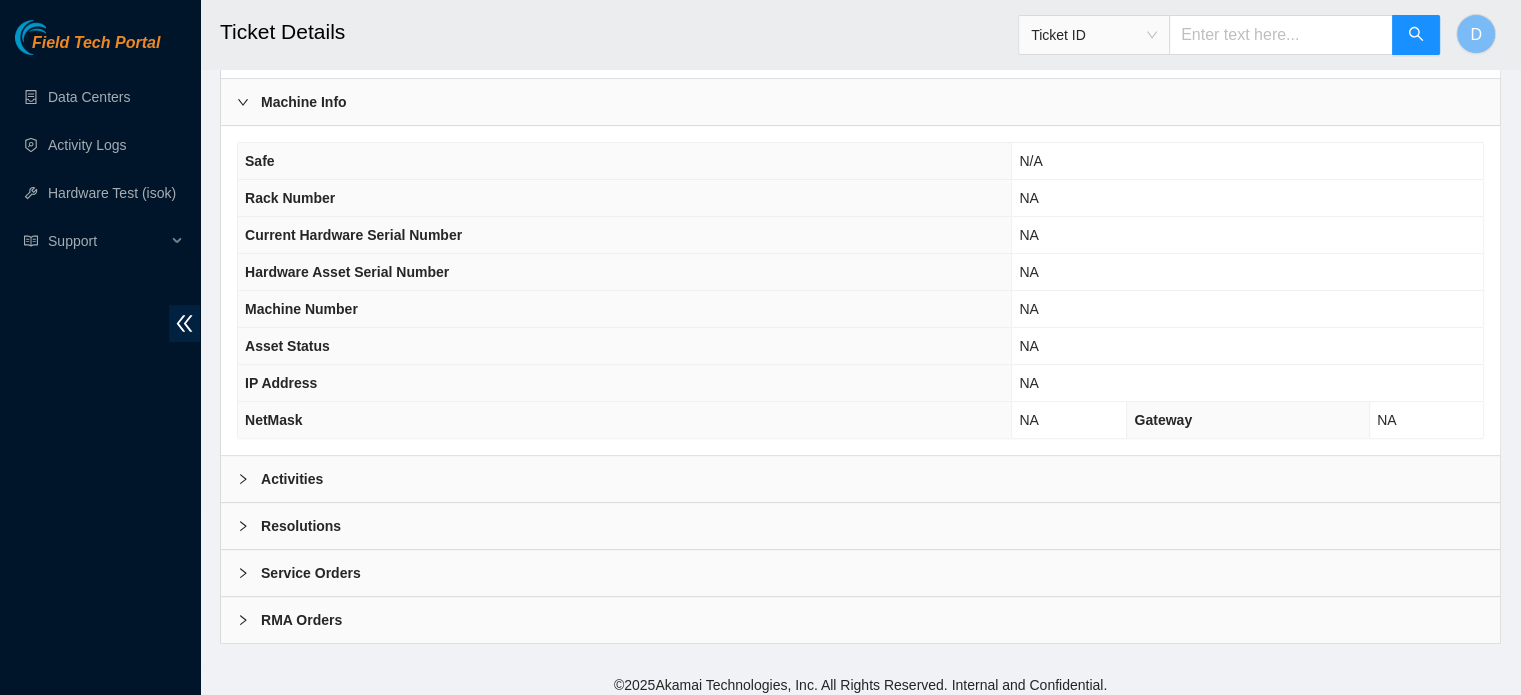 scroll, scrollTop: 584, scrollLeft: 0, axis: vertical 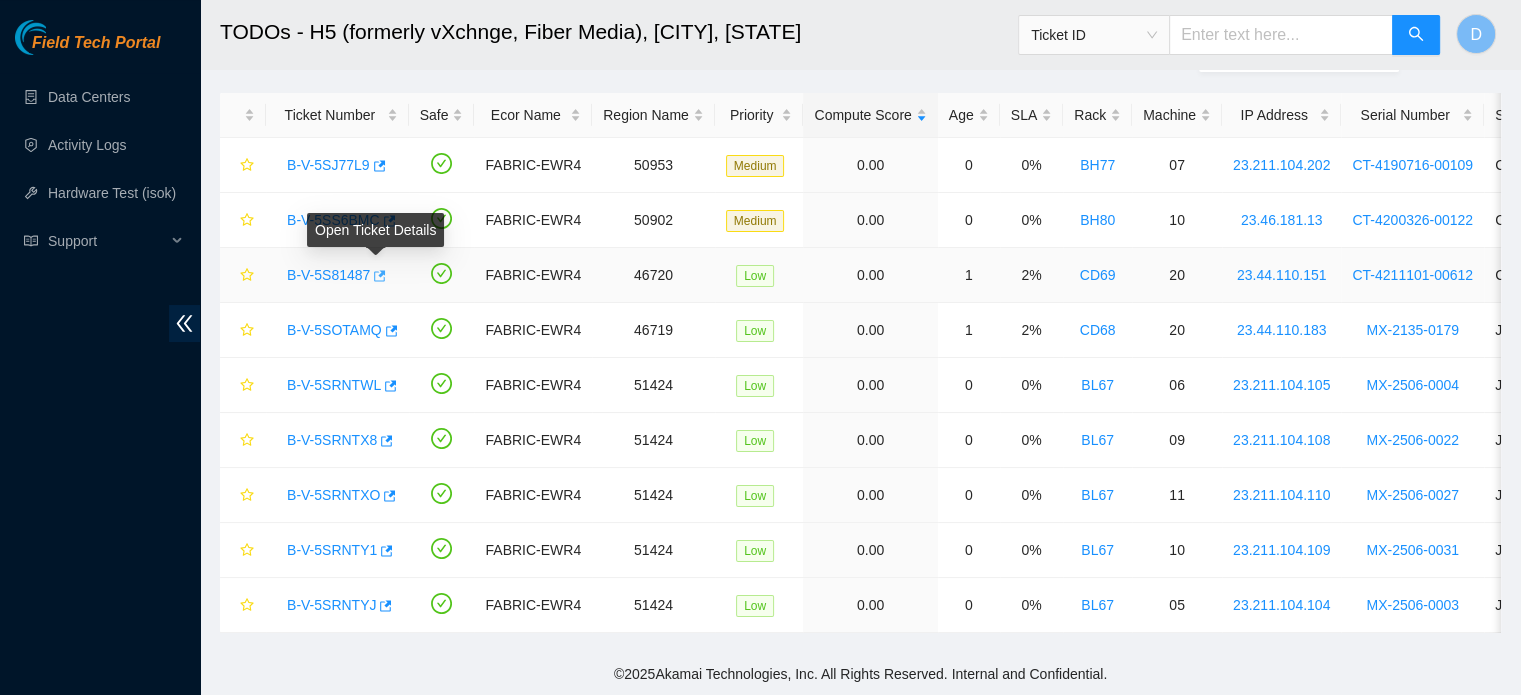 click 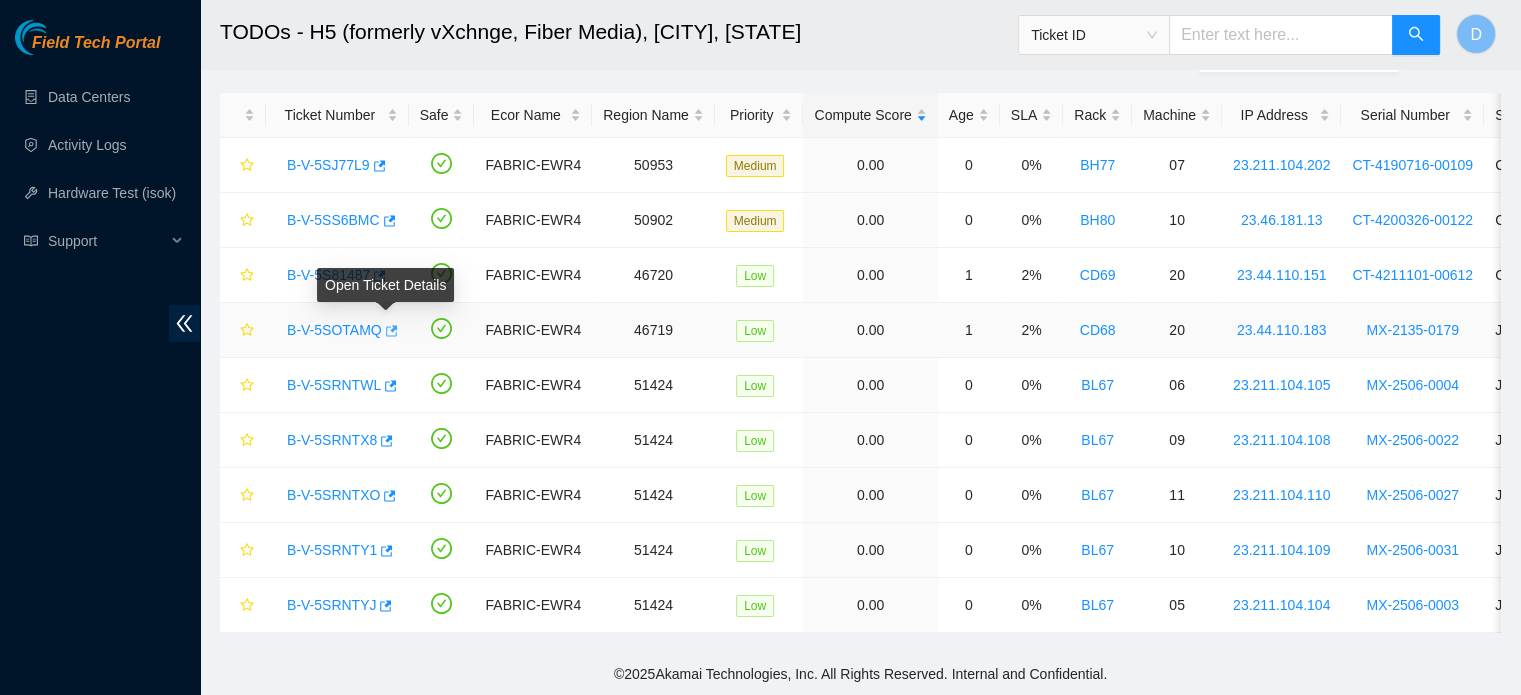 click 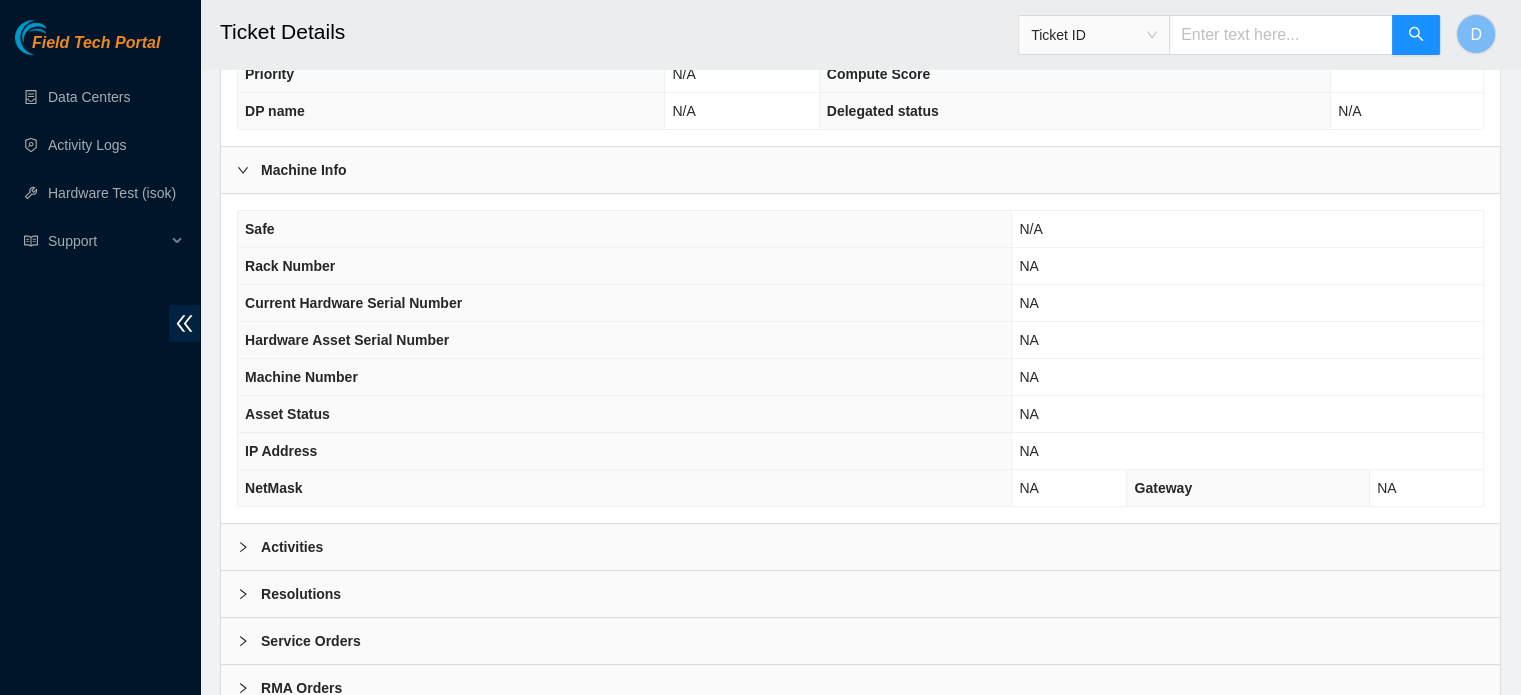 scroll, scrollTop: 544, scrollLeft: 0, axis: vertical 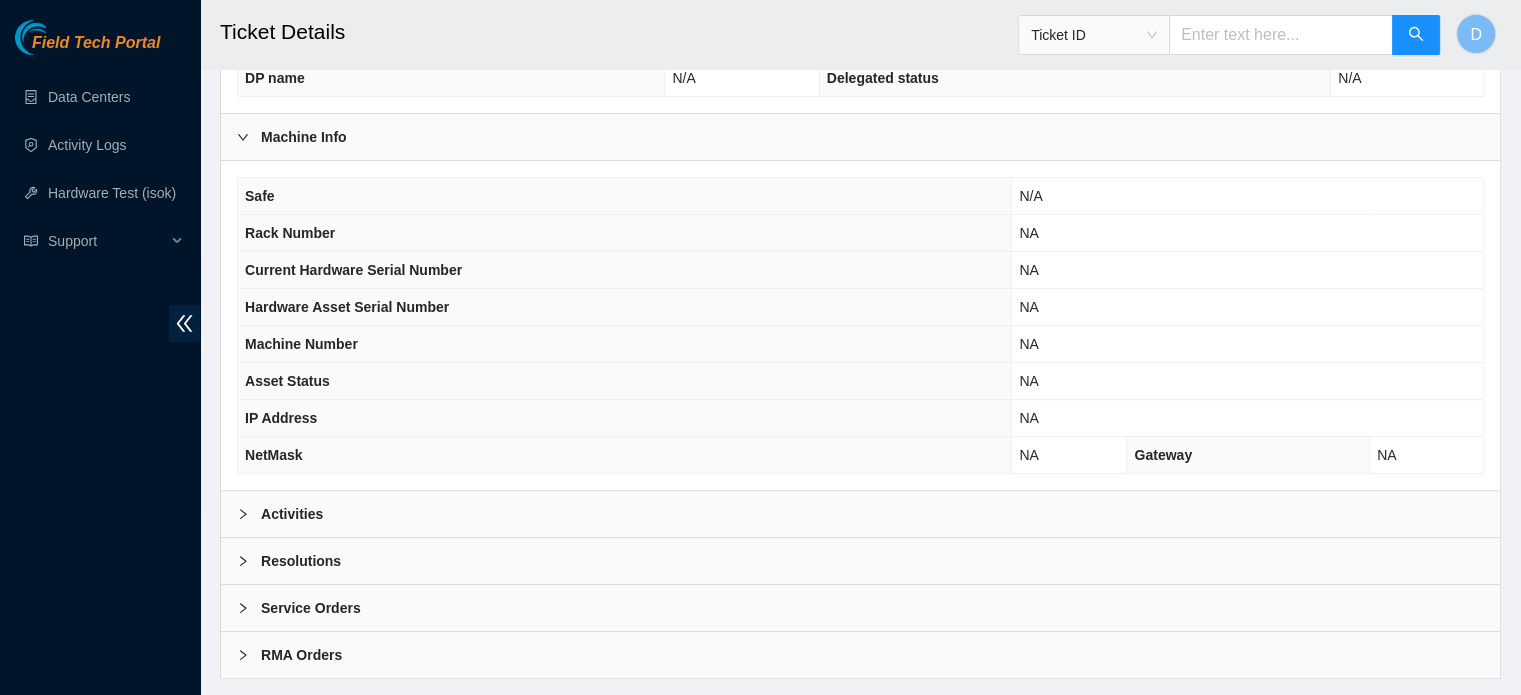 click on "Resolutions" at bounding box center (301, 561) 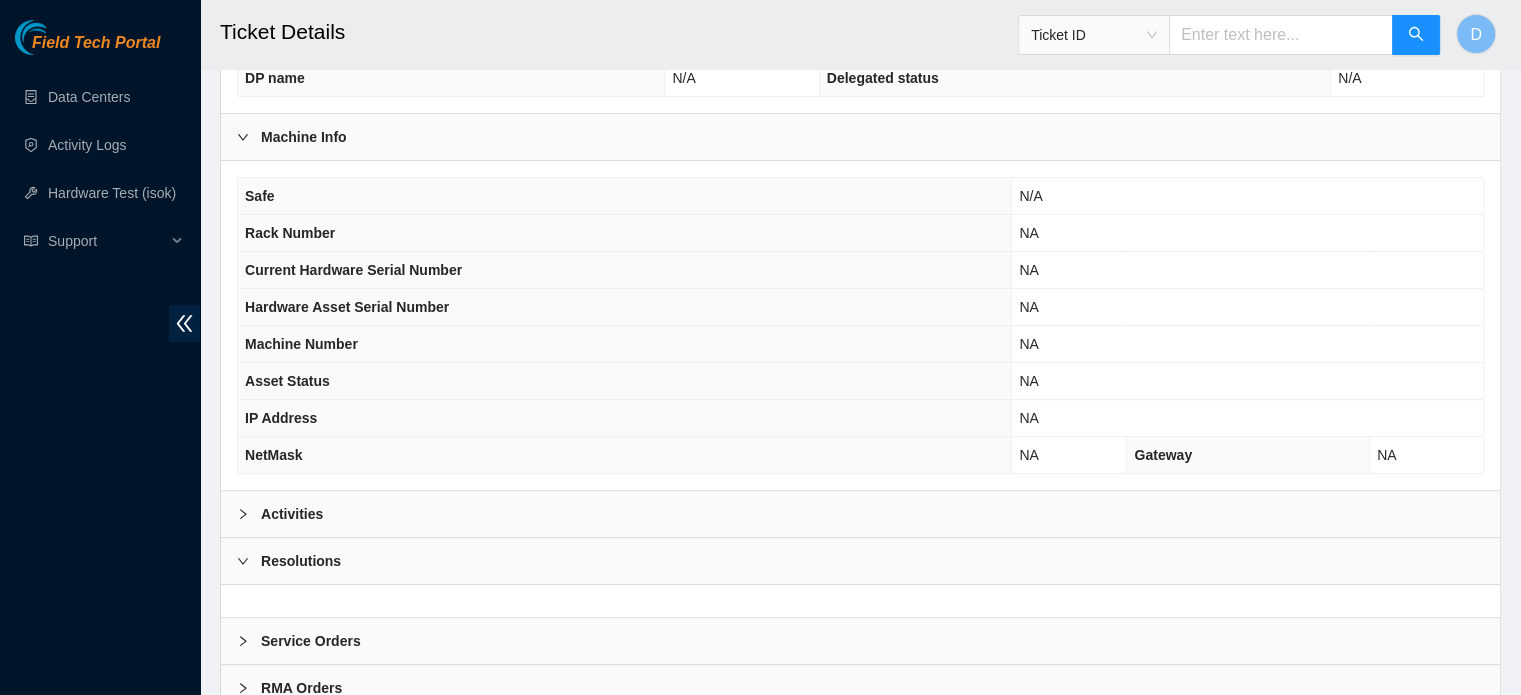 scroll, scrollTop: 616, scrollLeft: 0, axis: vertical 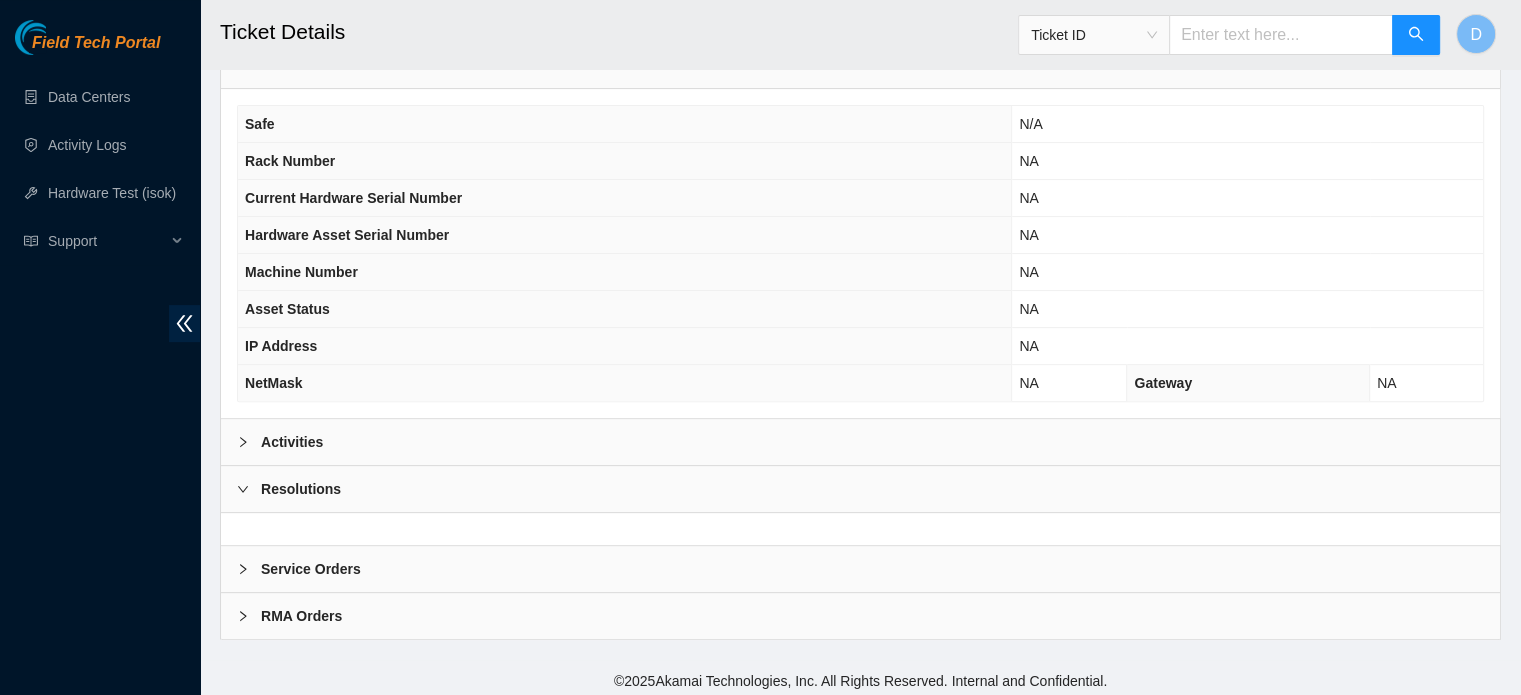 click on "Resolutions" at bounding box center [301, 489] 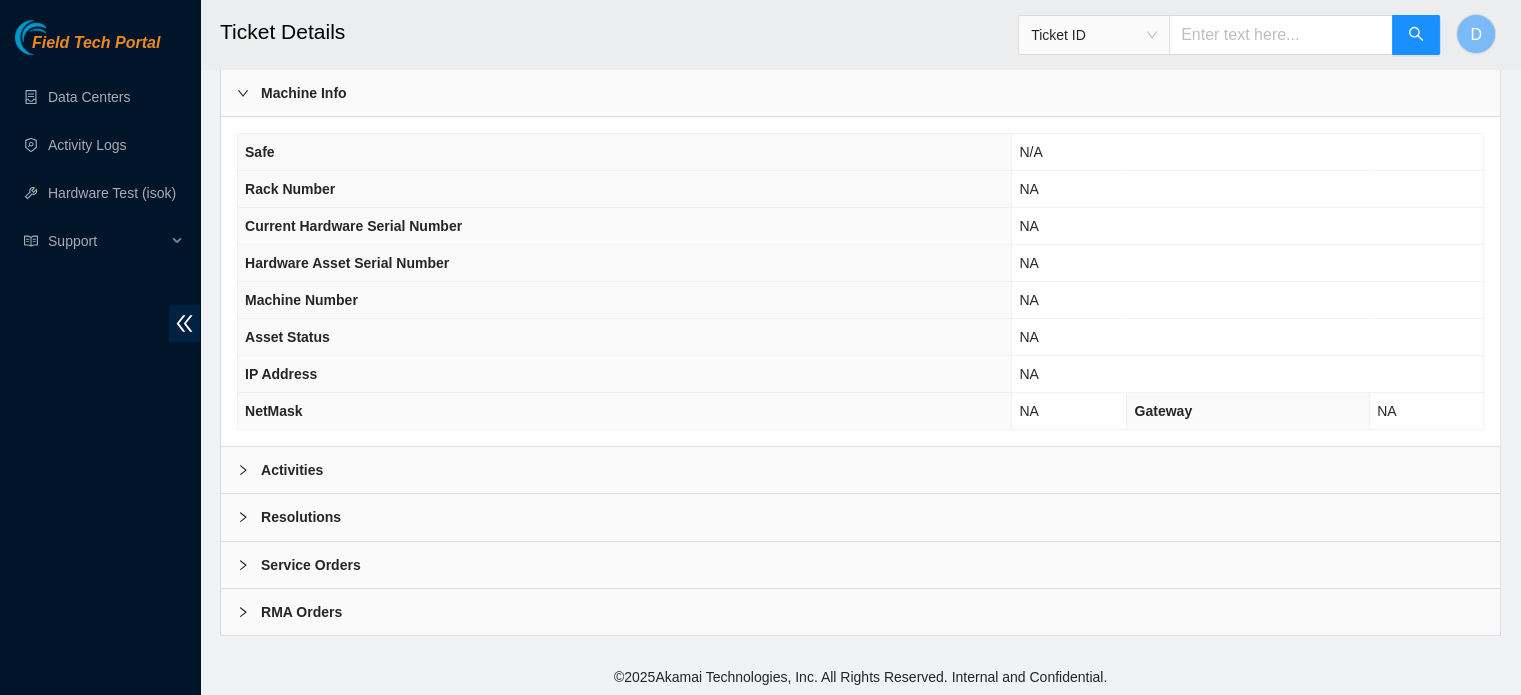 scroll, scrollTop: 584, scrollLeft: 0, axis: vertical 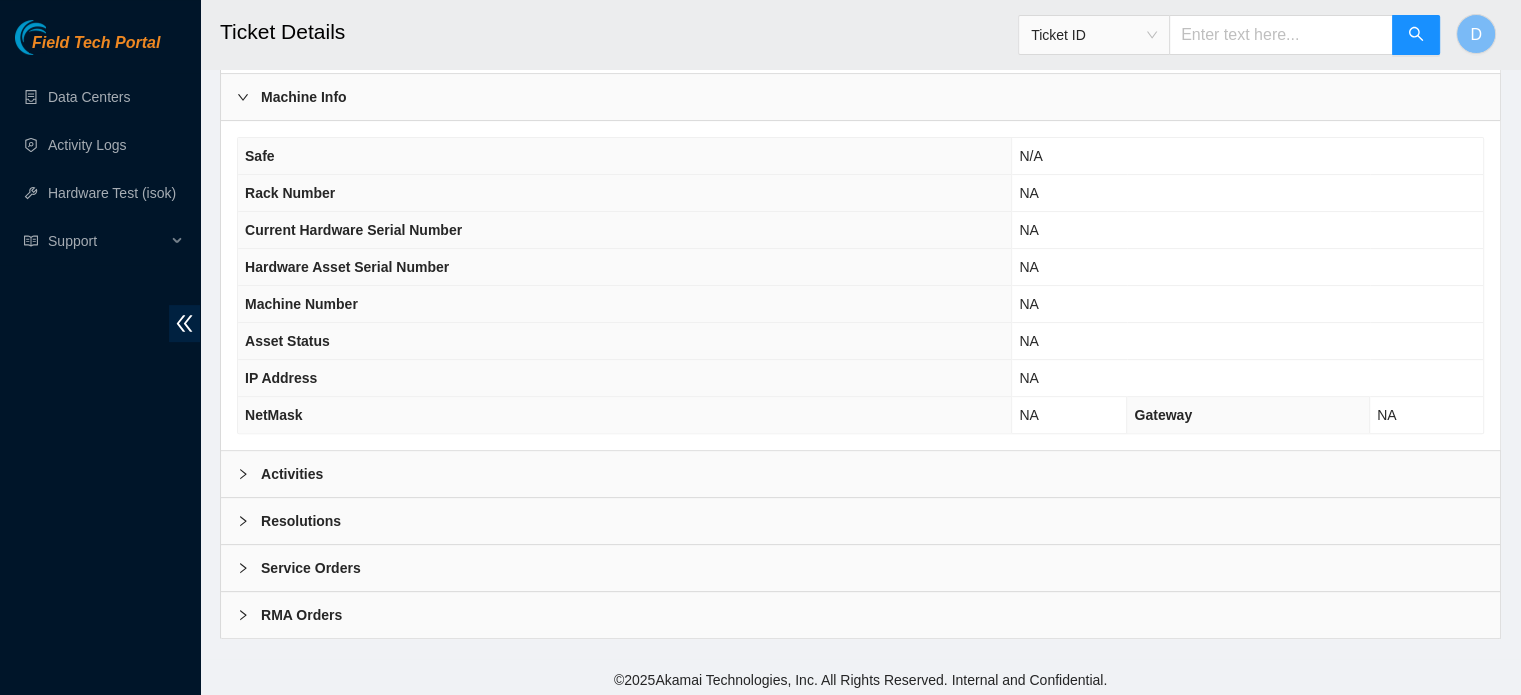 click on "Activities" at bounding box center [860, 474] 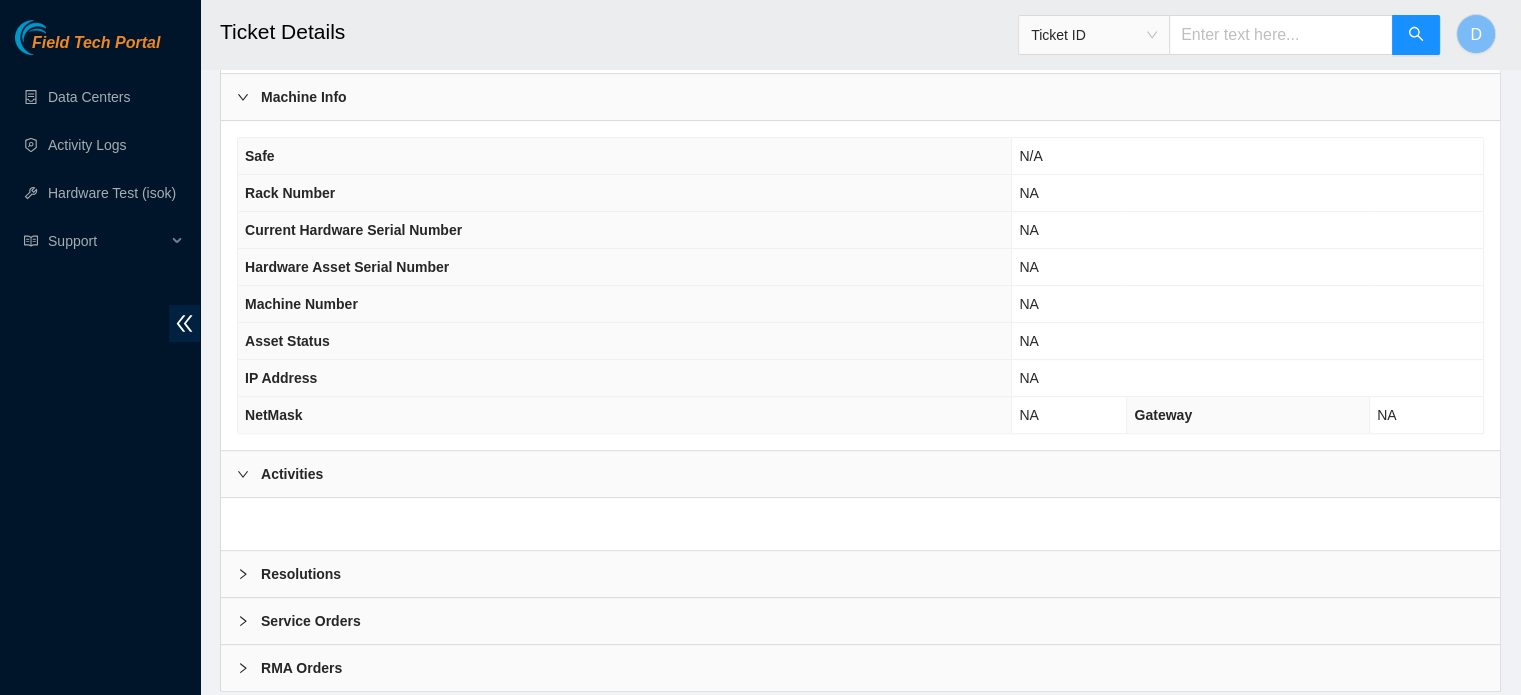click on "Activities" at bounding box center [860, 474] 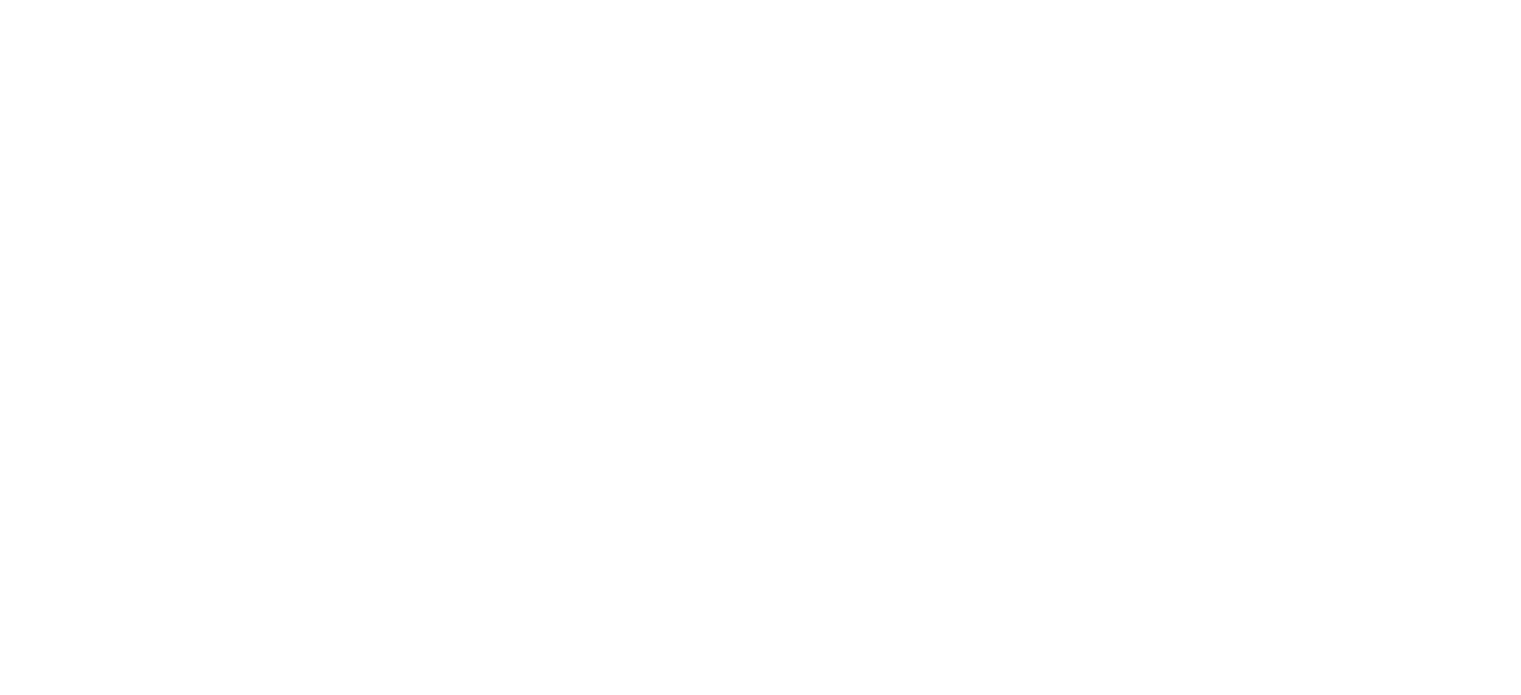 scroll, scrollTop: 0, scrollLeft: 0, axis: both 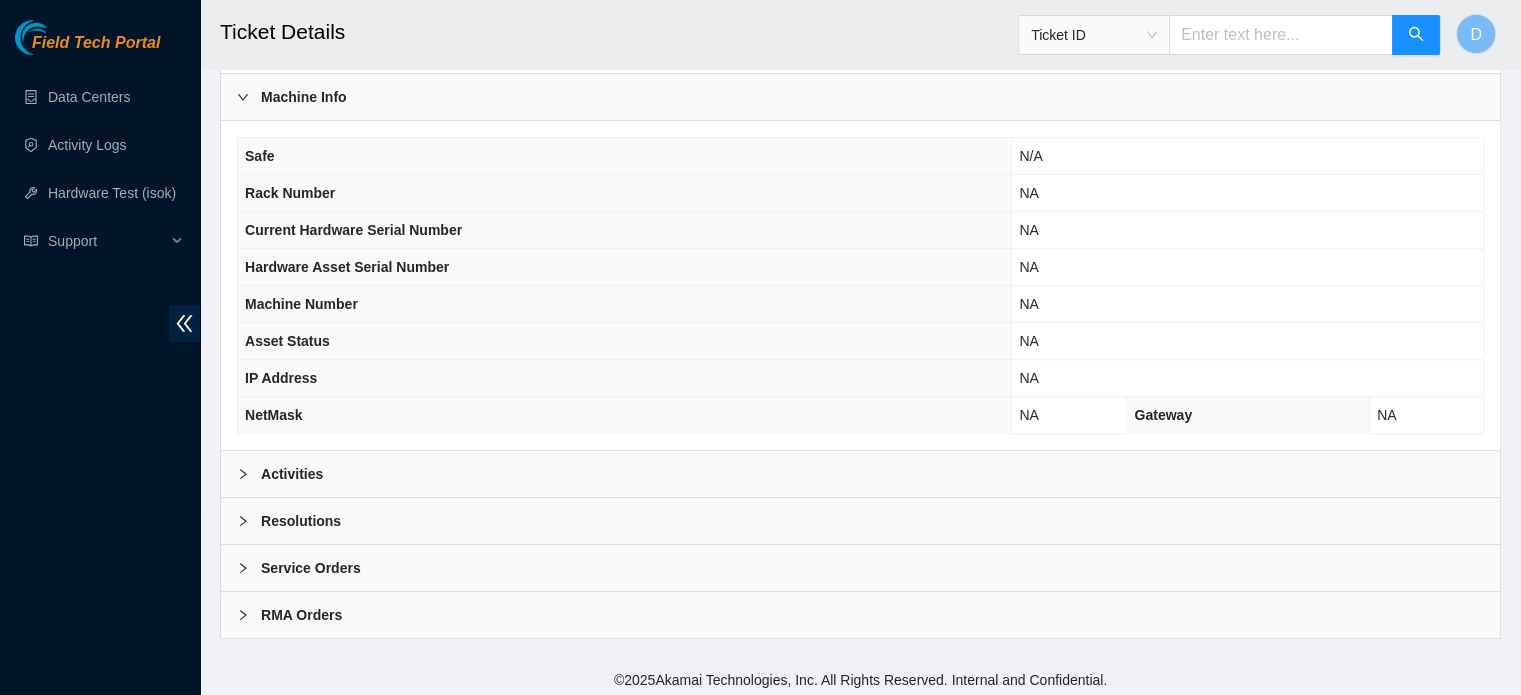 click on "Activities" at bounding box center [860, 474] 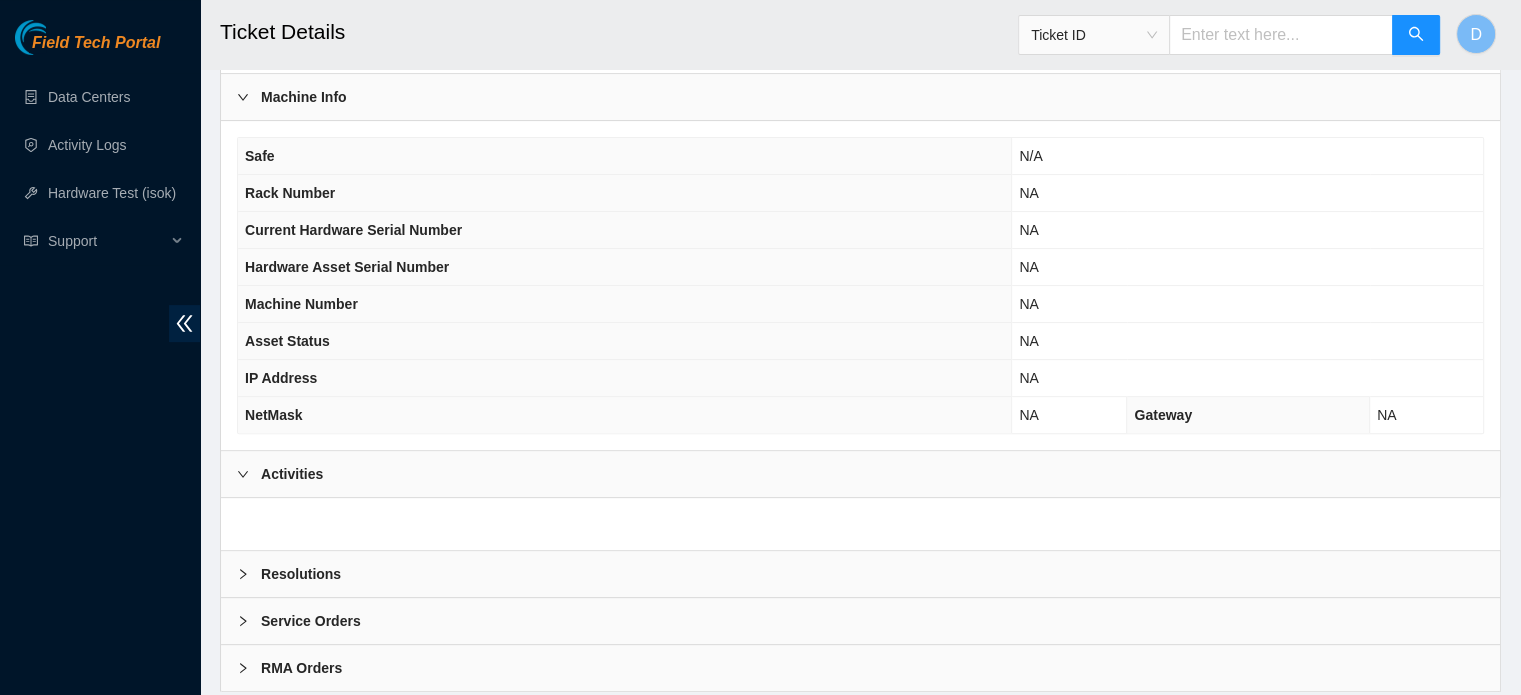 click on "Activities" at bounding box center (860, 474) 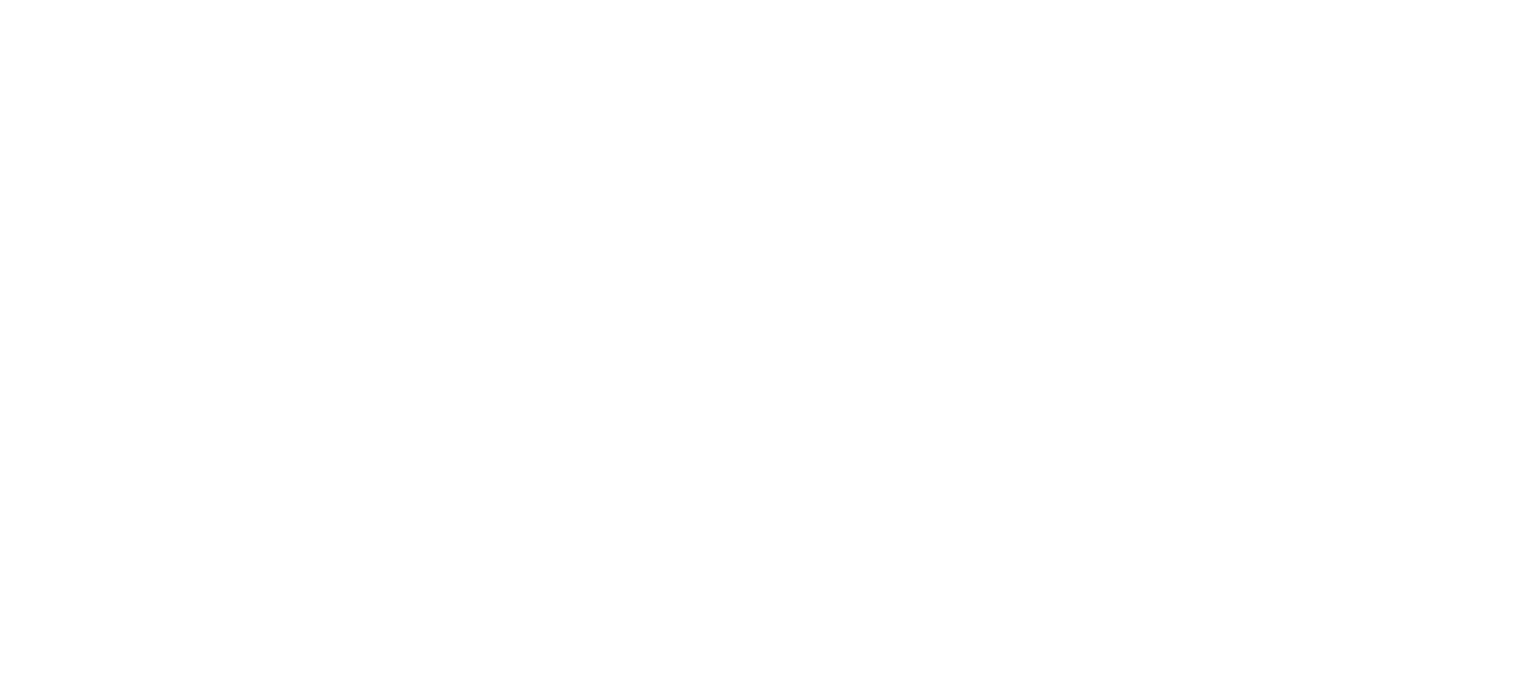 scroll, scrollTop: 0, scrollLeft: 0, axis: both 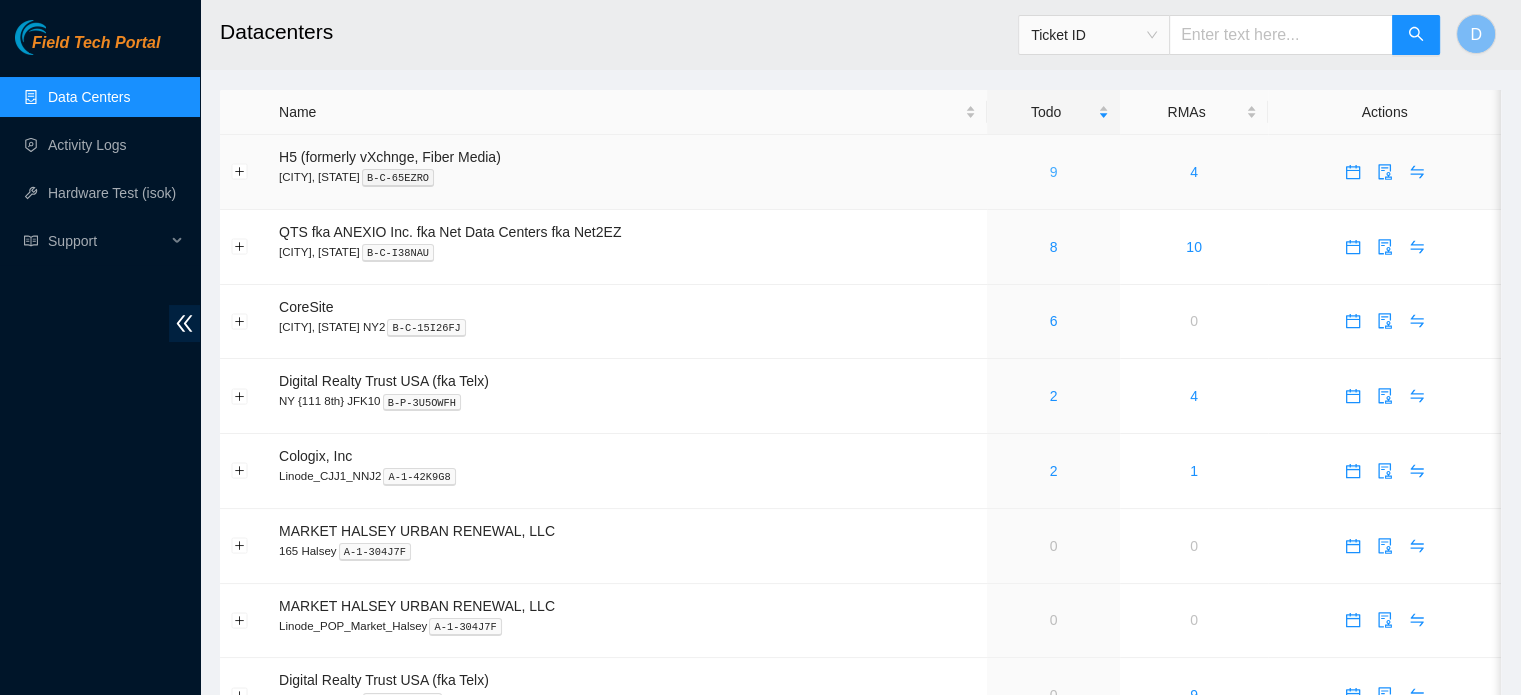 click on "9" at bounding box center (1054, 172) 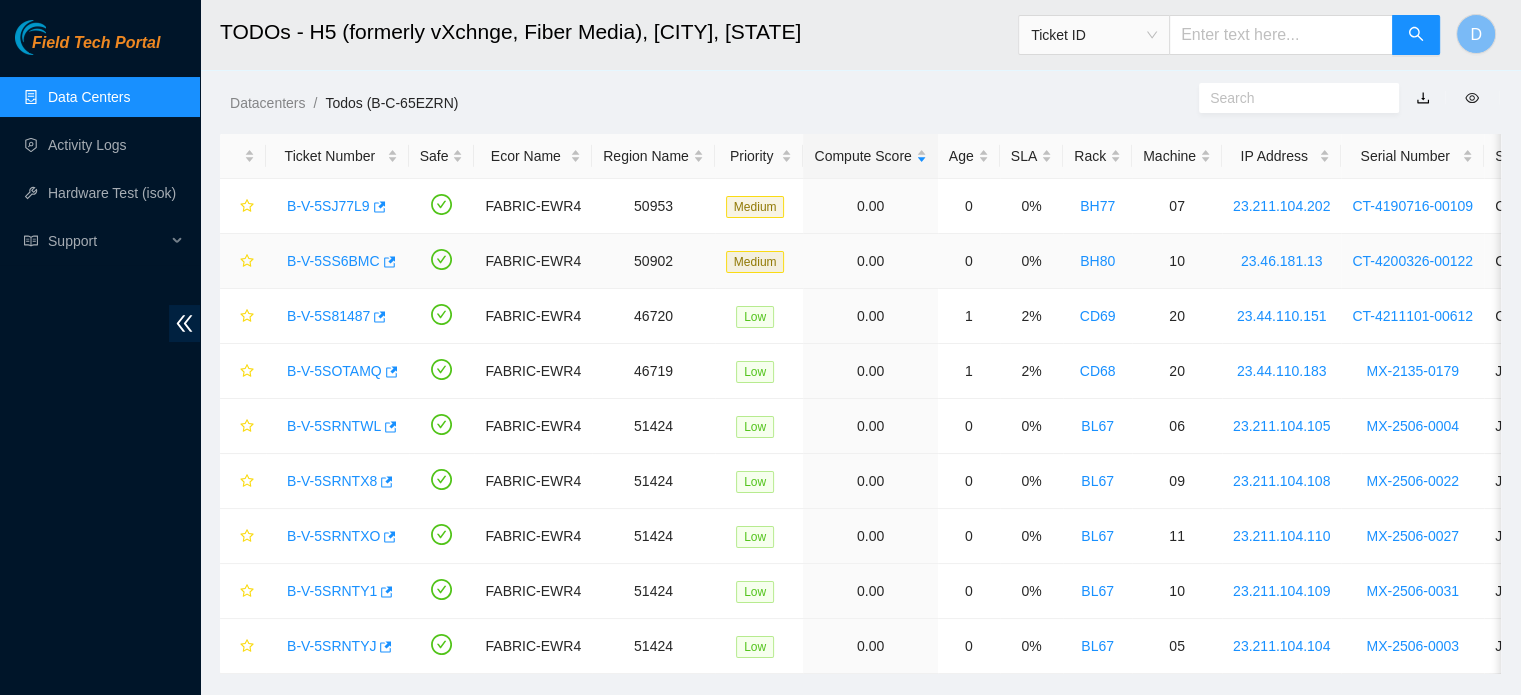 scroll, scrollTop: 36, scrollLeft: 0, axis: vertical 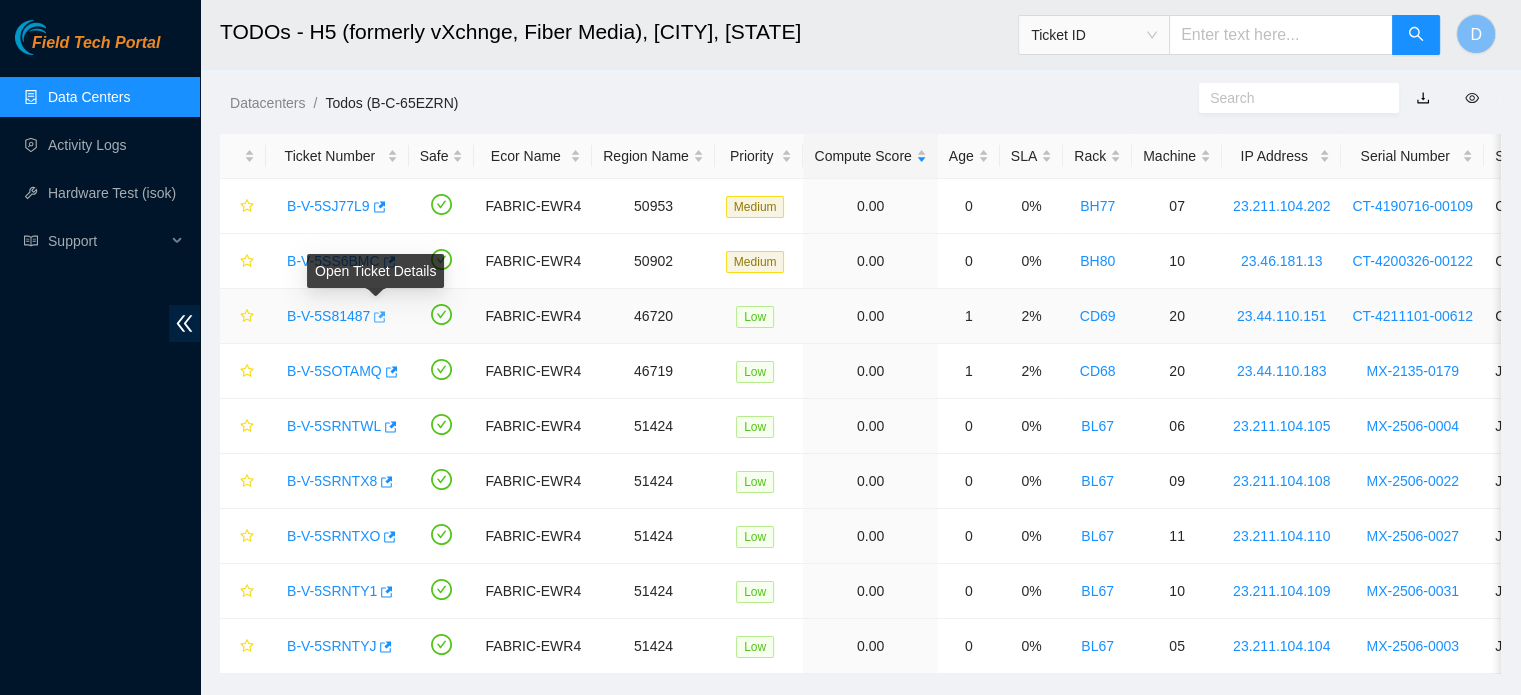 click 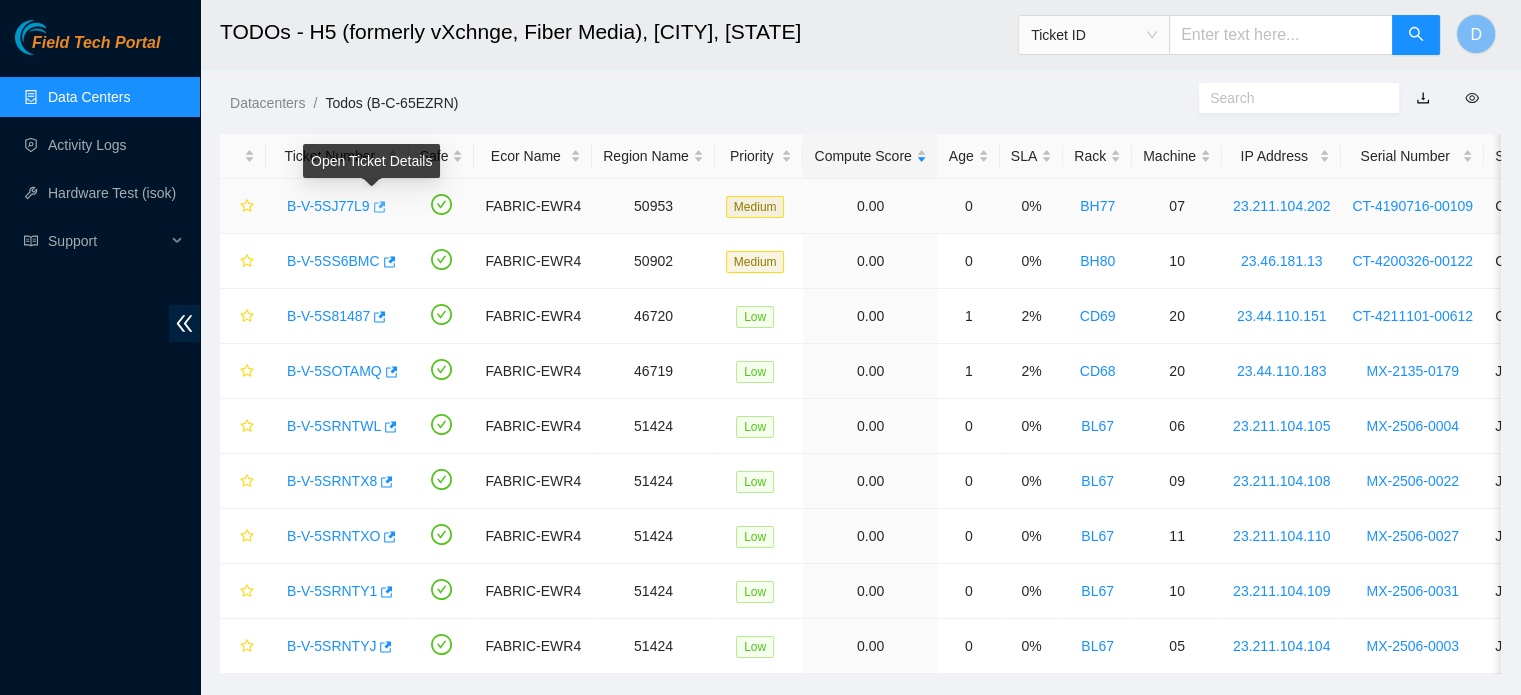 click 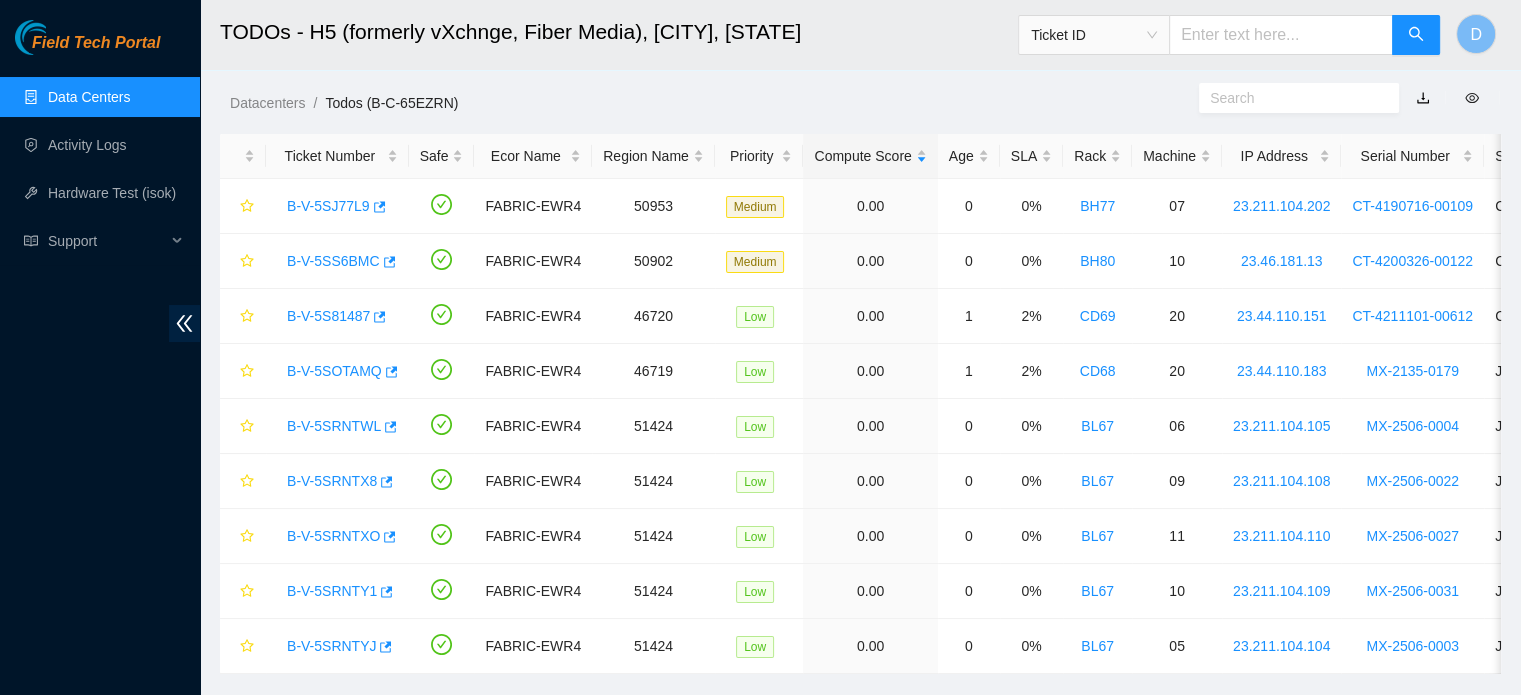 click on "Data Centers" at bounding box center (89, 97) 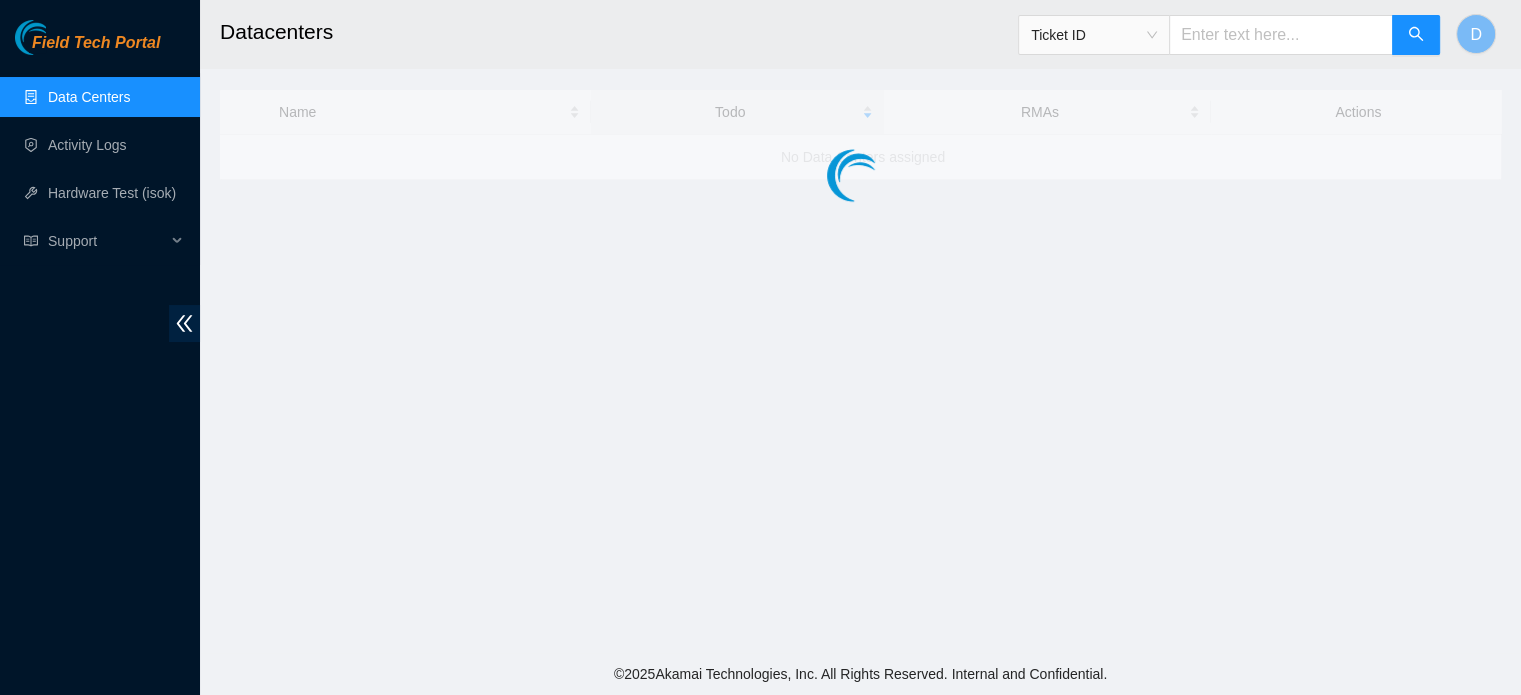 scroll, scrollTop: 0, scrollLeft: 0, axis: both 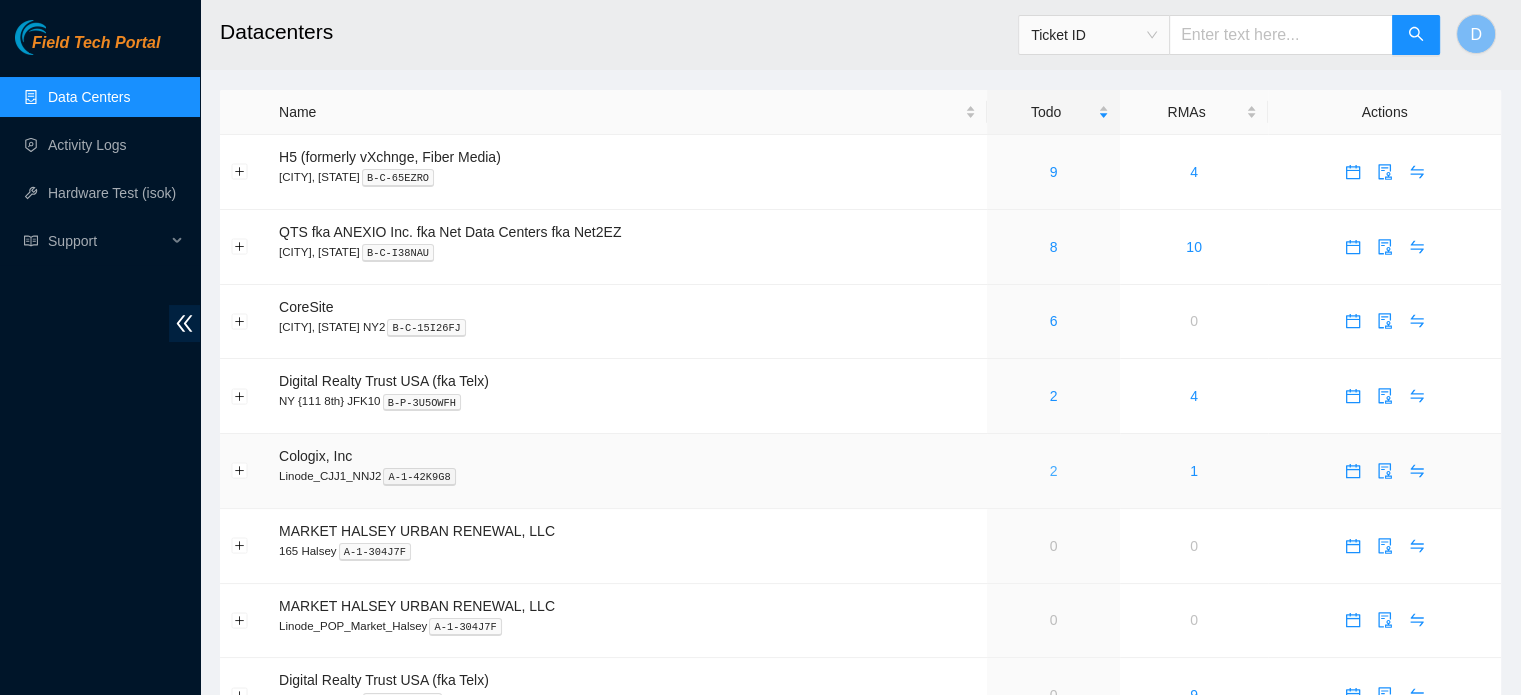 click on "2" at bounding box center [1054, 471] 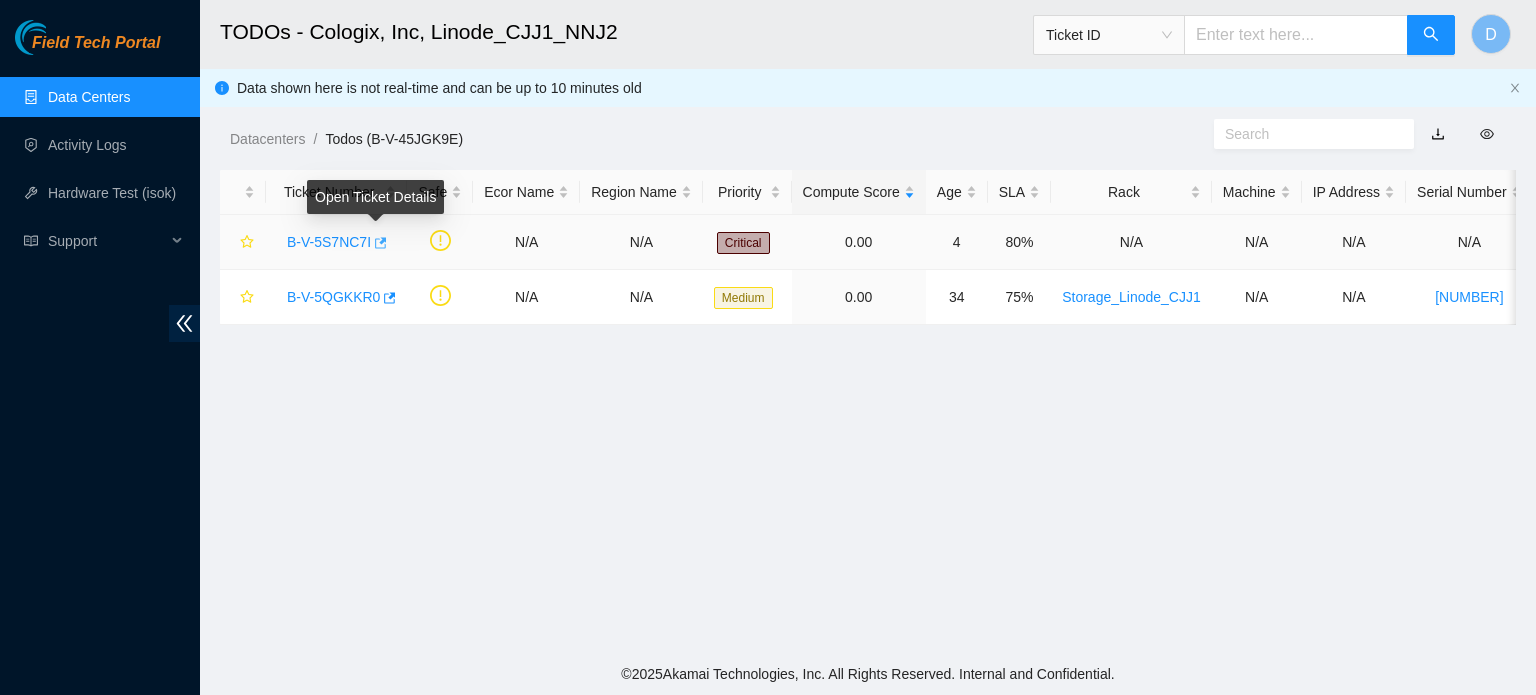 click 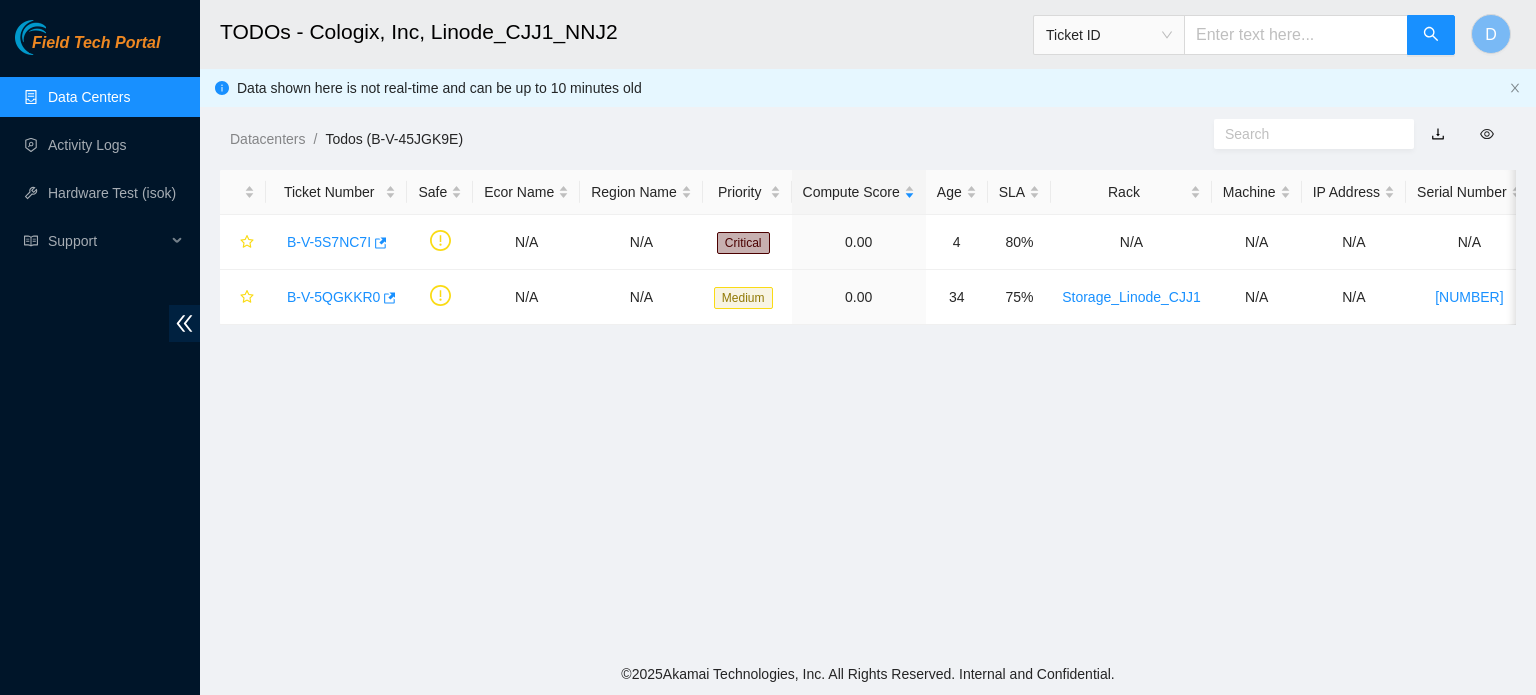 click on "Data Centers" at bounding box center [89, 97] 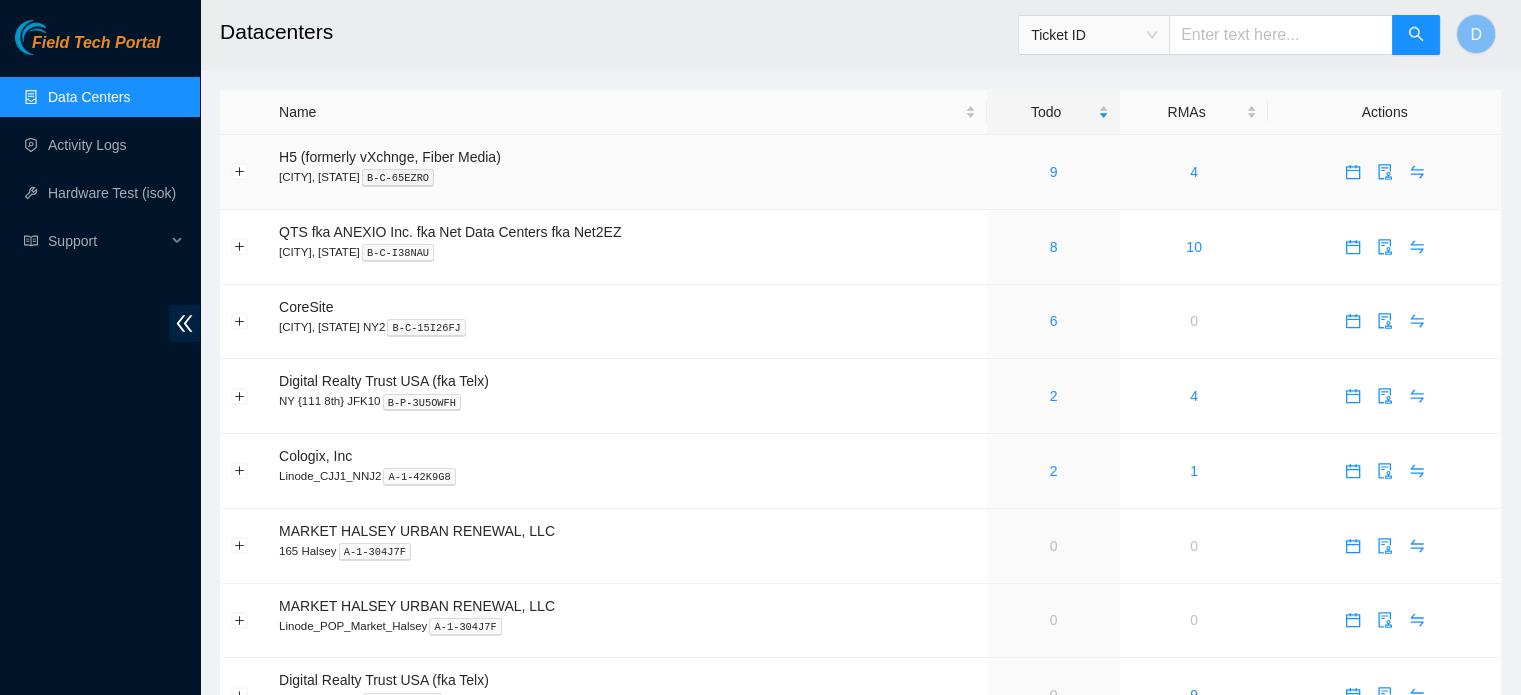 click on "9" at bounding box center (1053, 172) 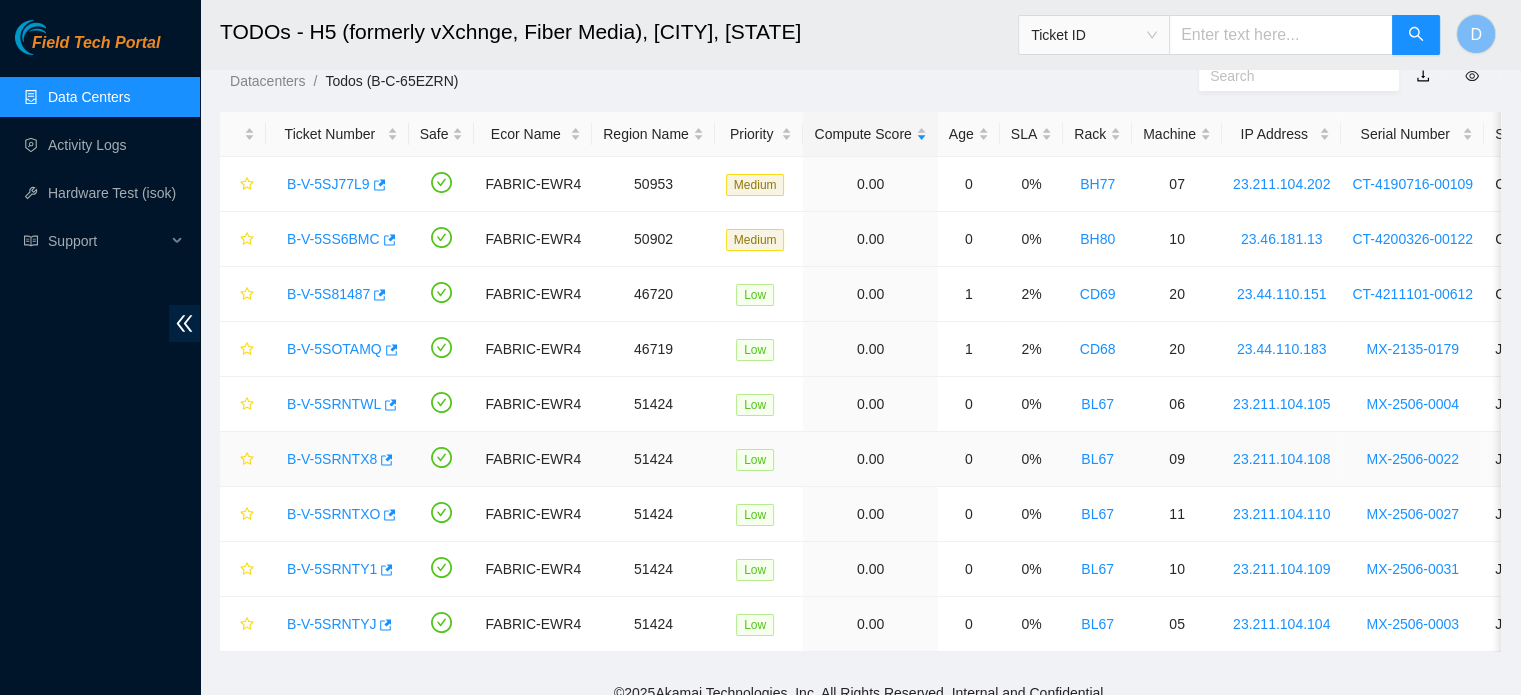 scroll, scrollTop: 90, scrollLeft: 0, axis: vertical 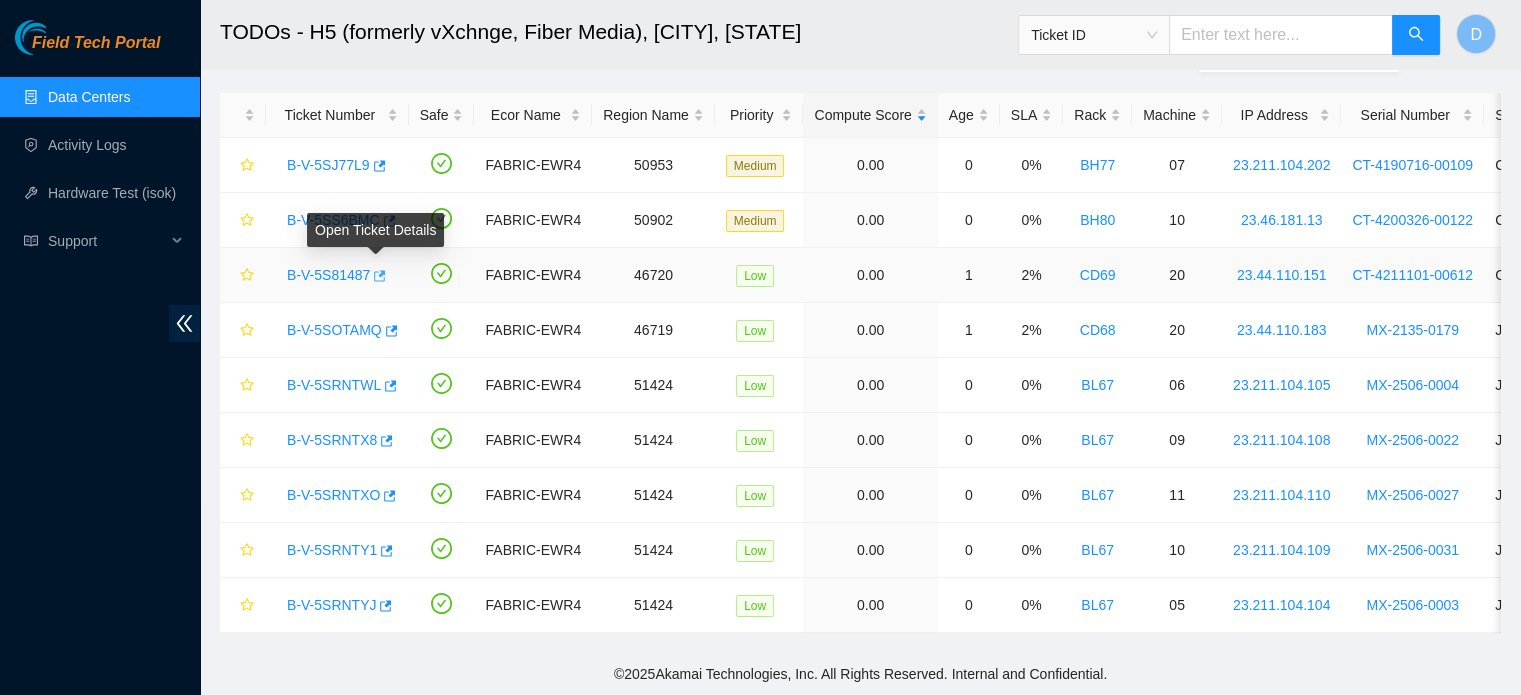 click 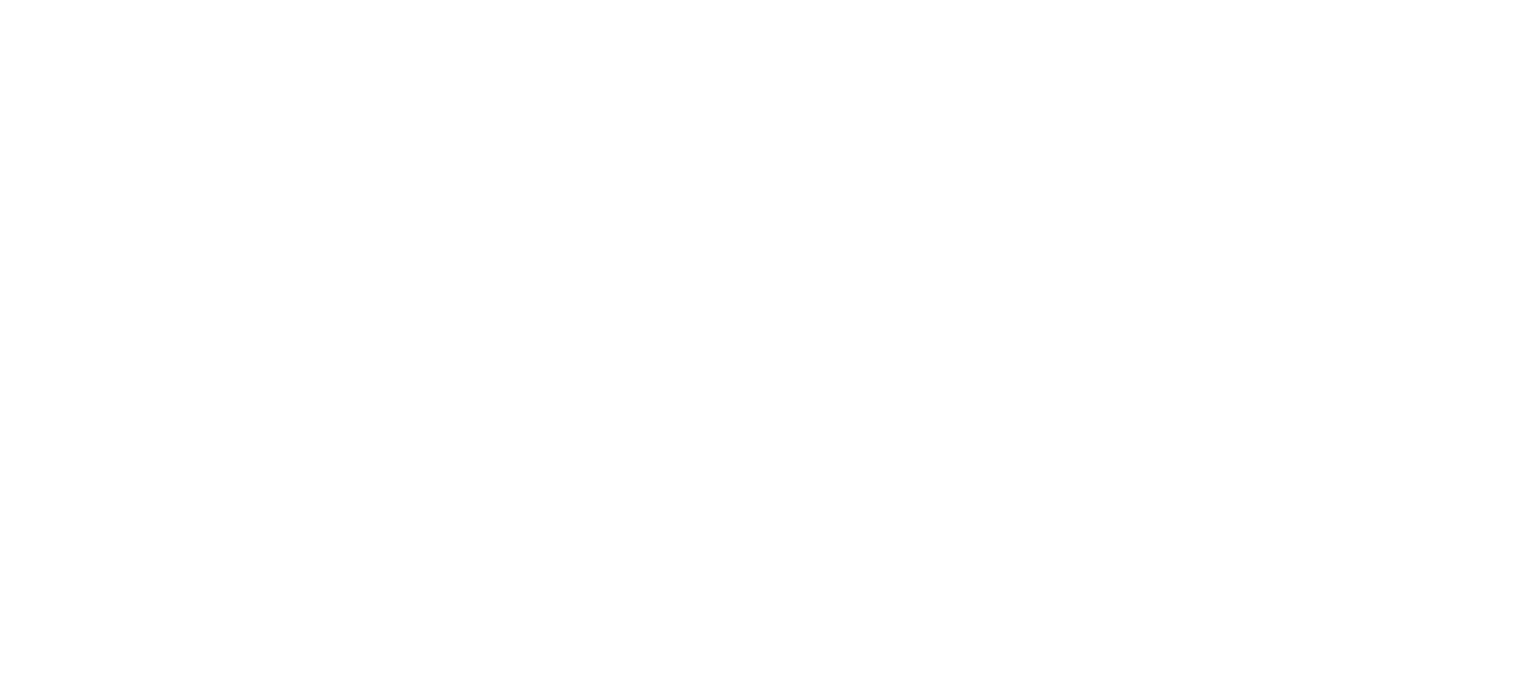 scroll, scrollTop: 0, scrollLeft: 0, axis: both 